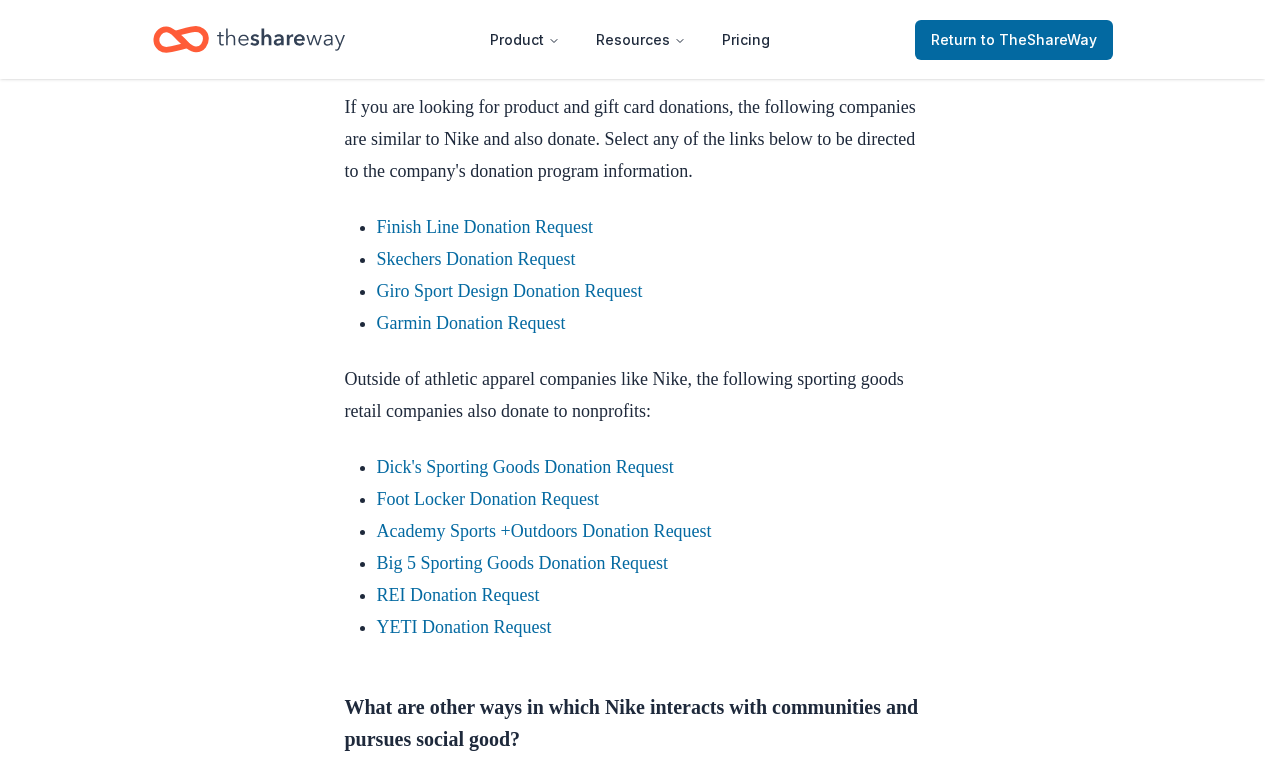 scroll, scrollTop: 1031, scrollLeft: 0, axis: vertical 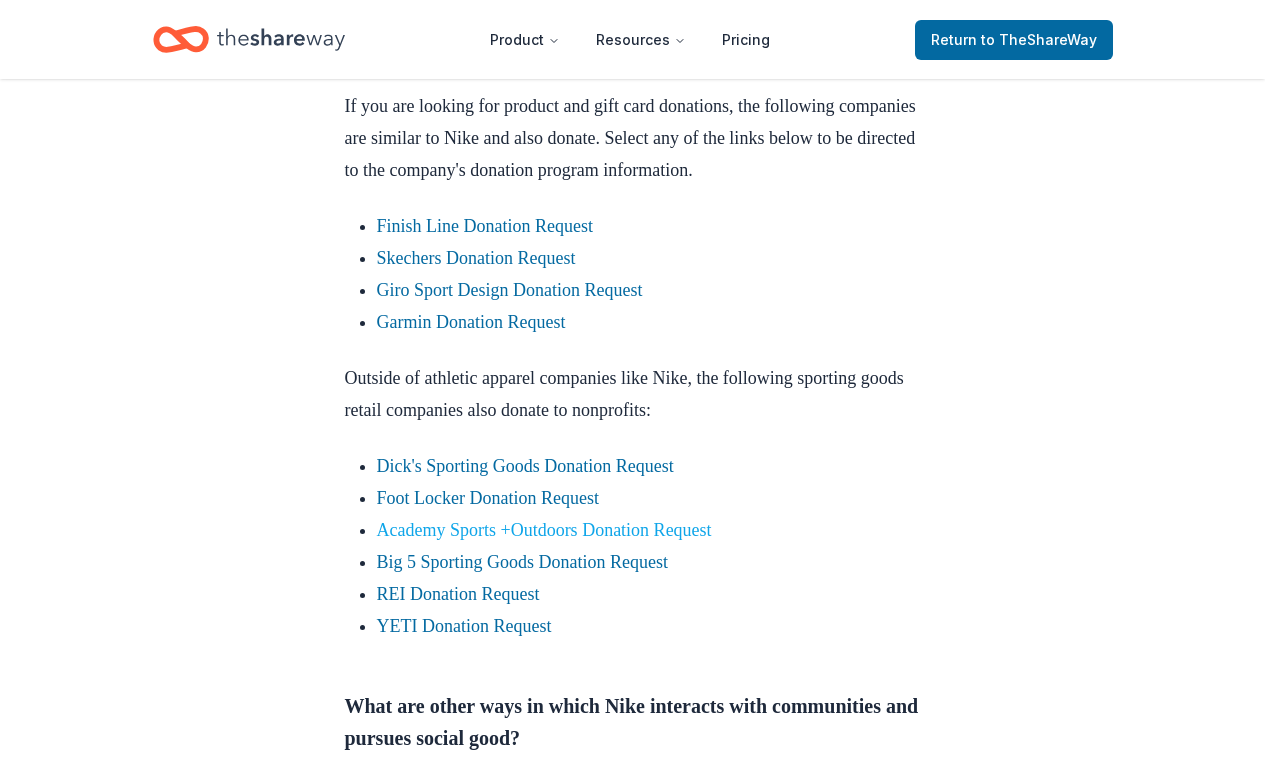 click on "Academy Sports +Outdoors Donation Request" at bounding box center (544, 530) 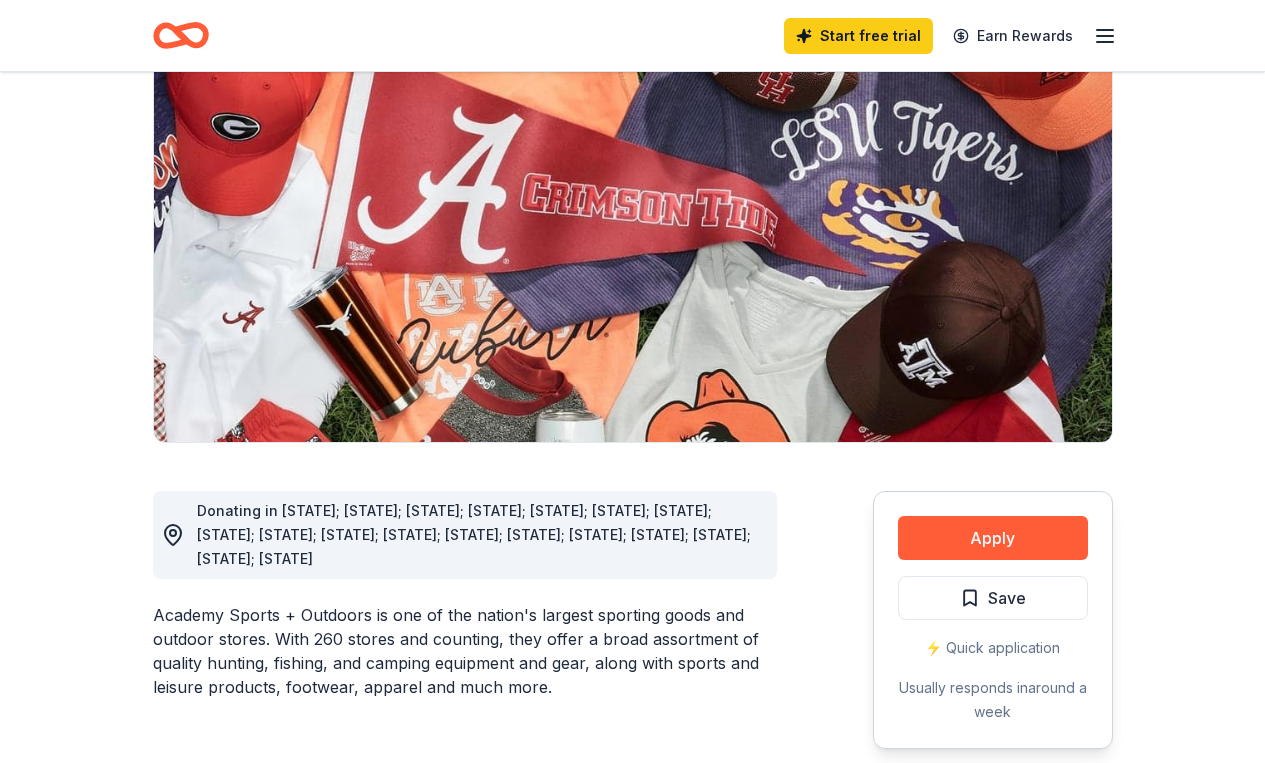 scroll, scrollTop: 167, scrollLeft: 0, axis: vertical 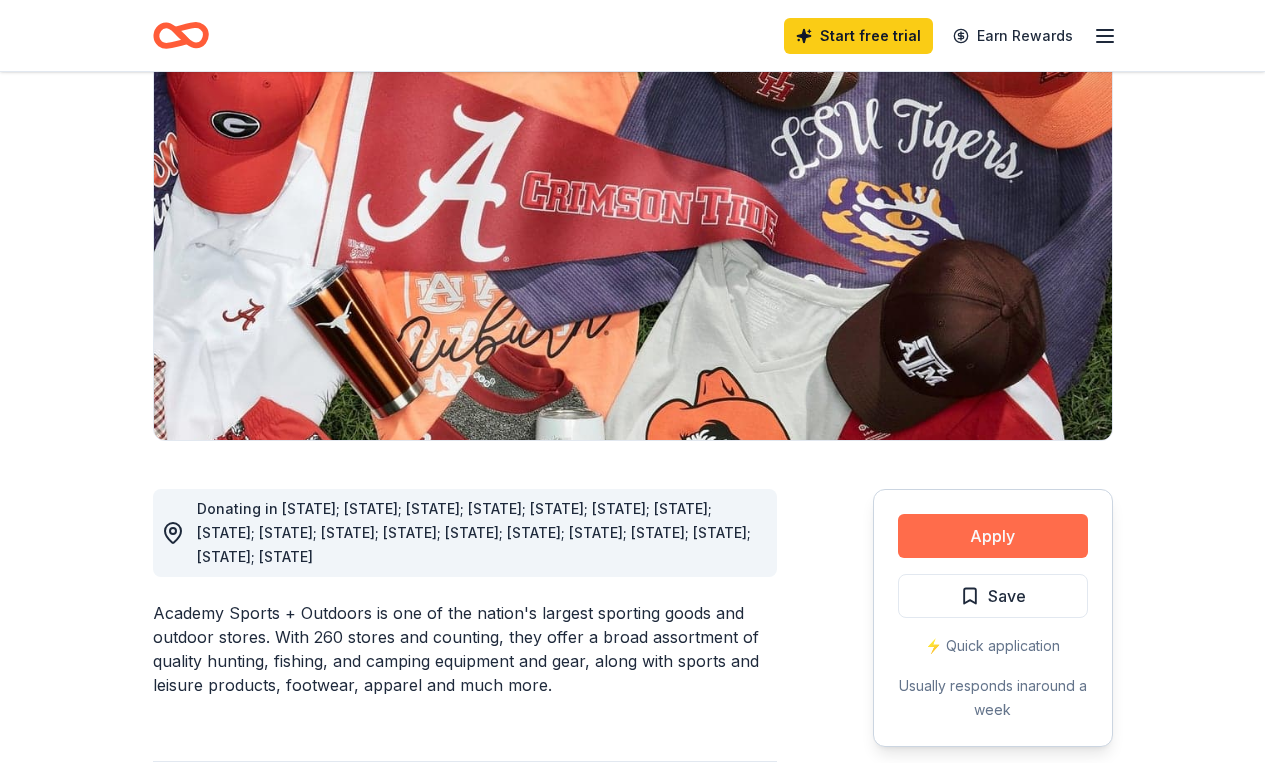 click on "Apply" at bounding box center [993, 536] 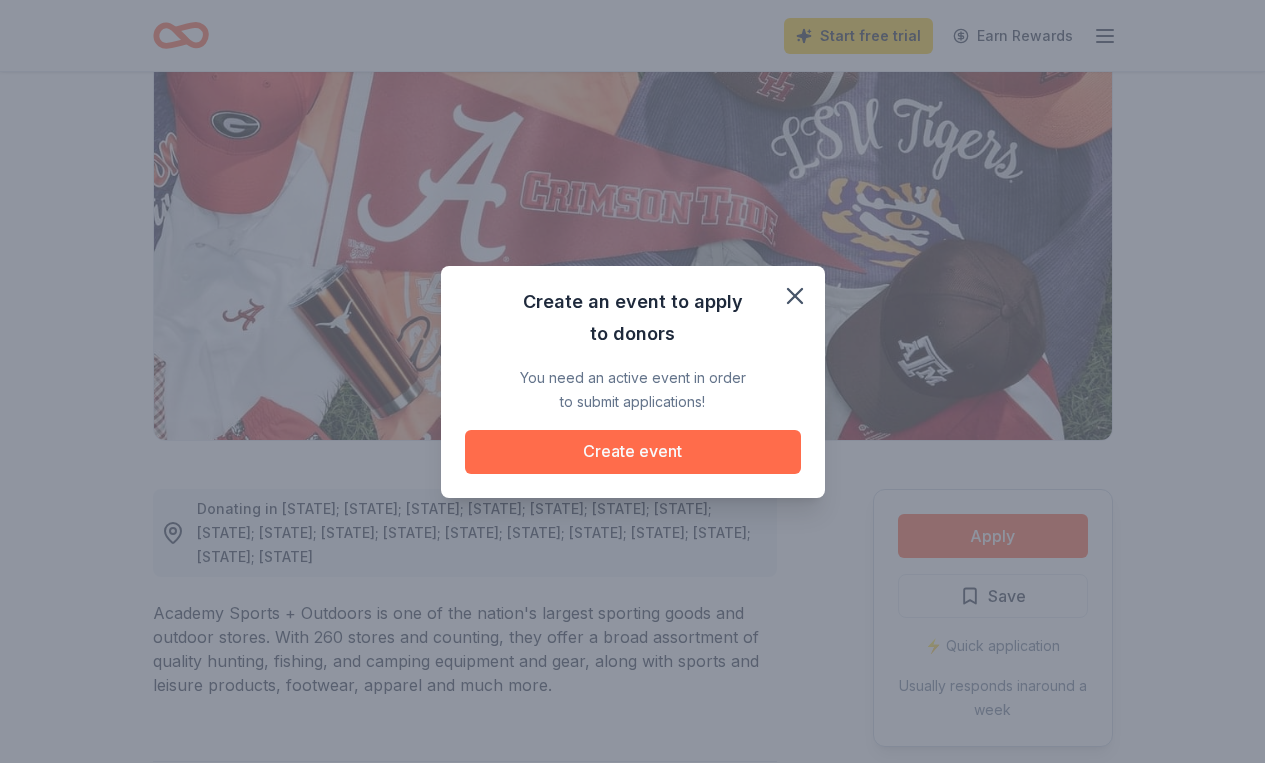 click on "Create event" at bounding box center (633, 452) 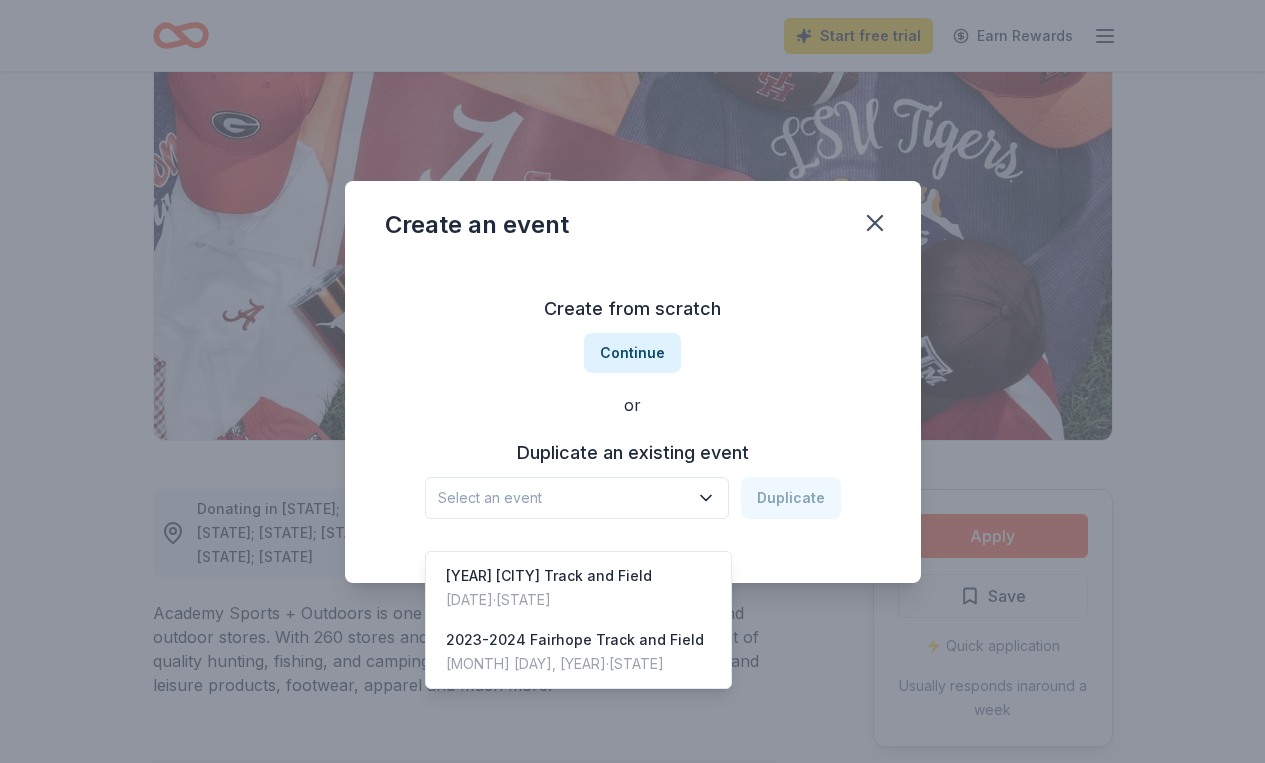 click on "Select an event" at bounding box center (563, 498) 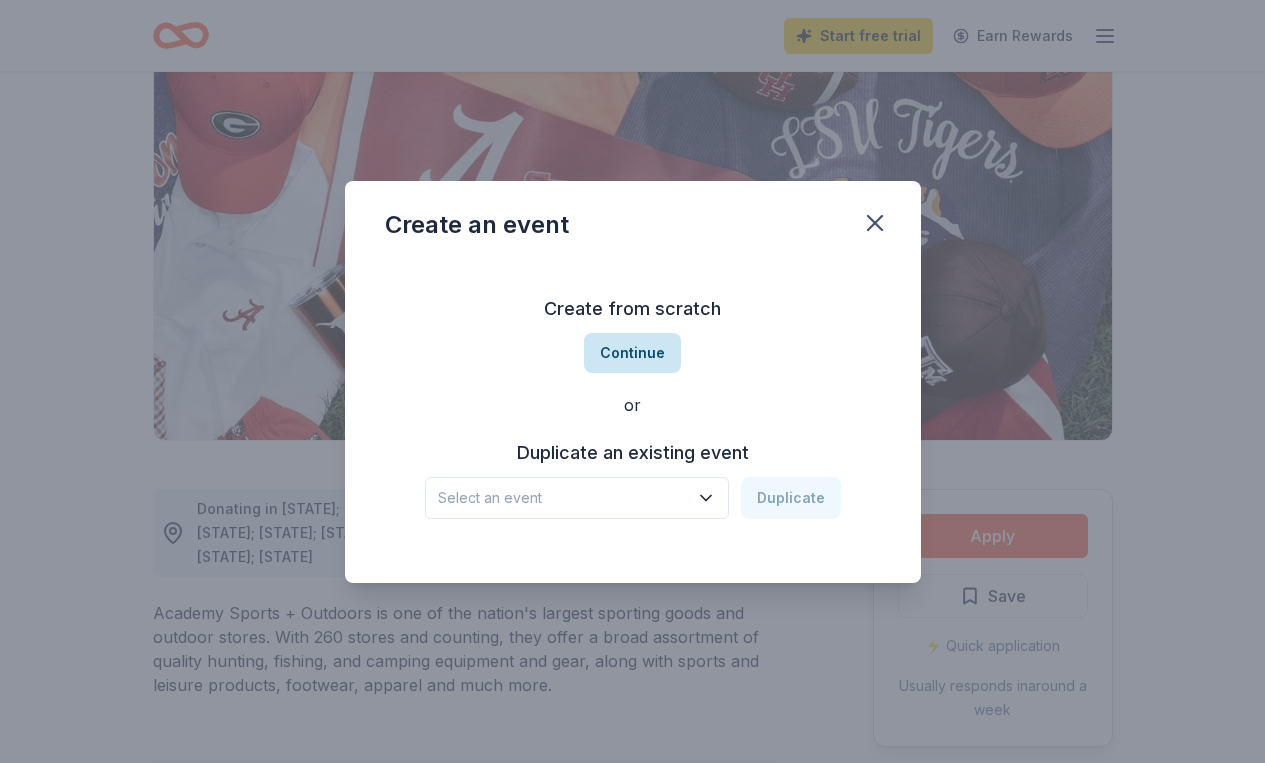 click on "Continue" at bounding box center [632, 353] 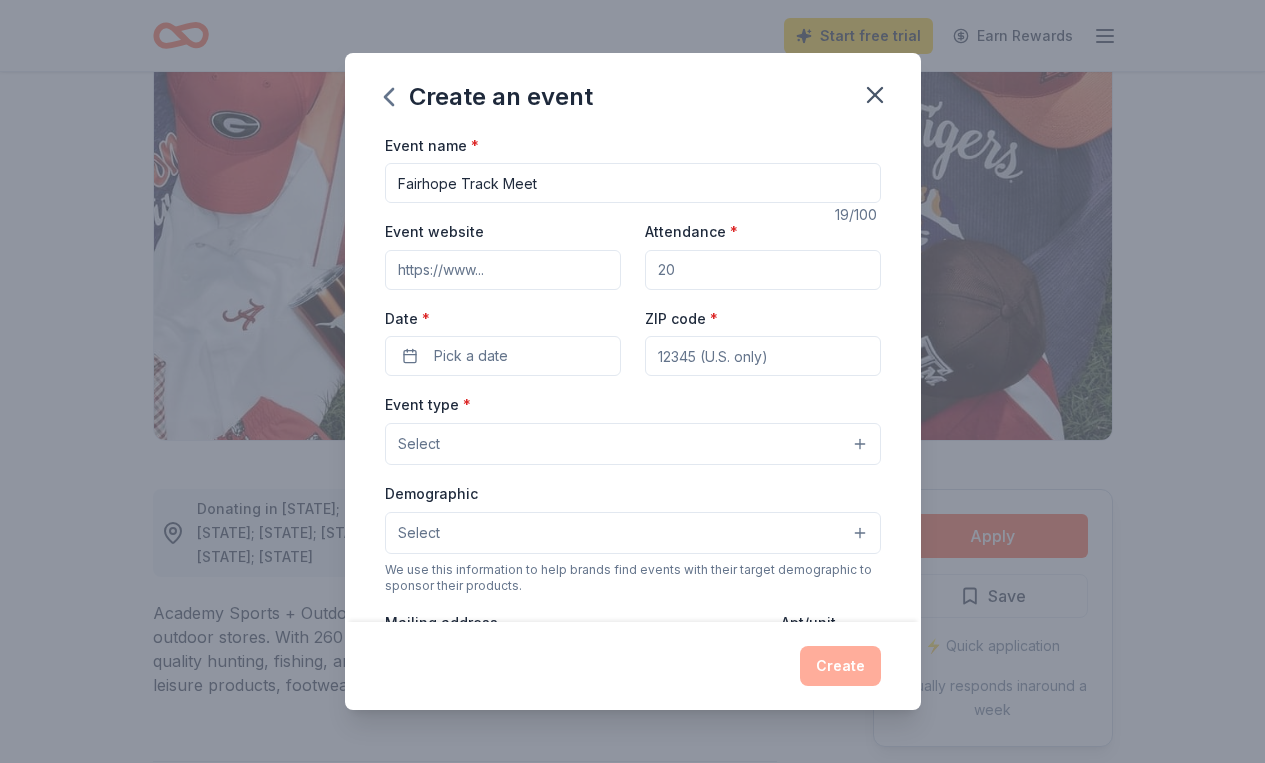 type on "Fairhope Track Meet" 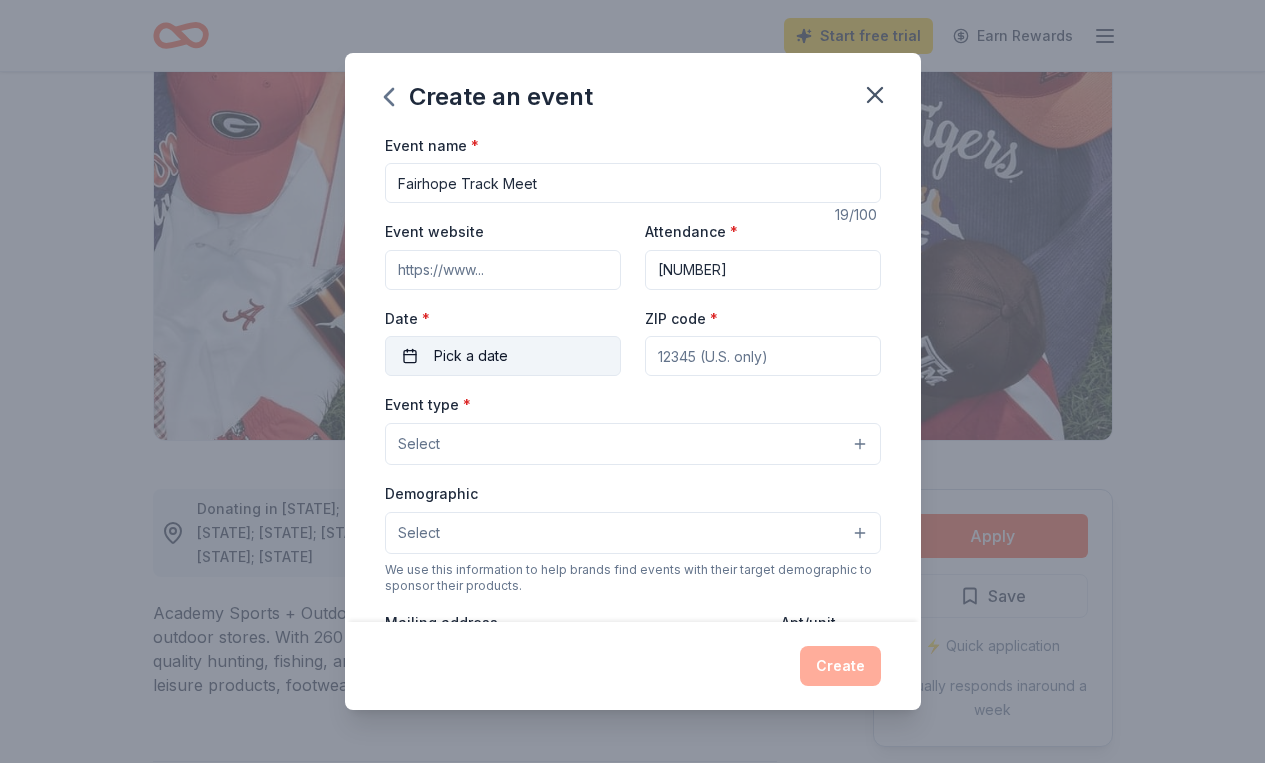 type on "1100" 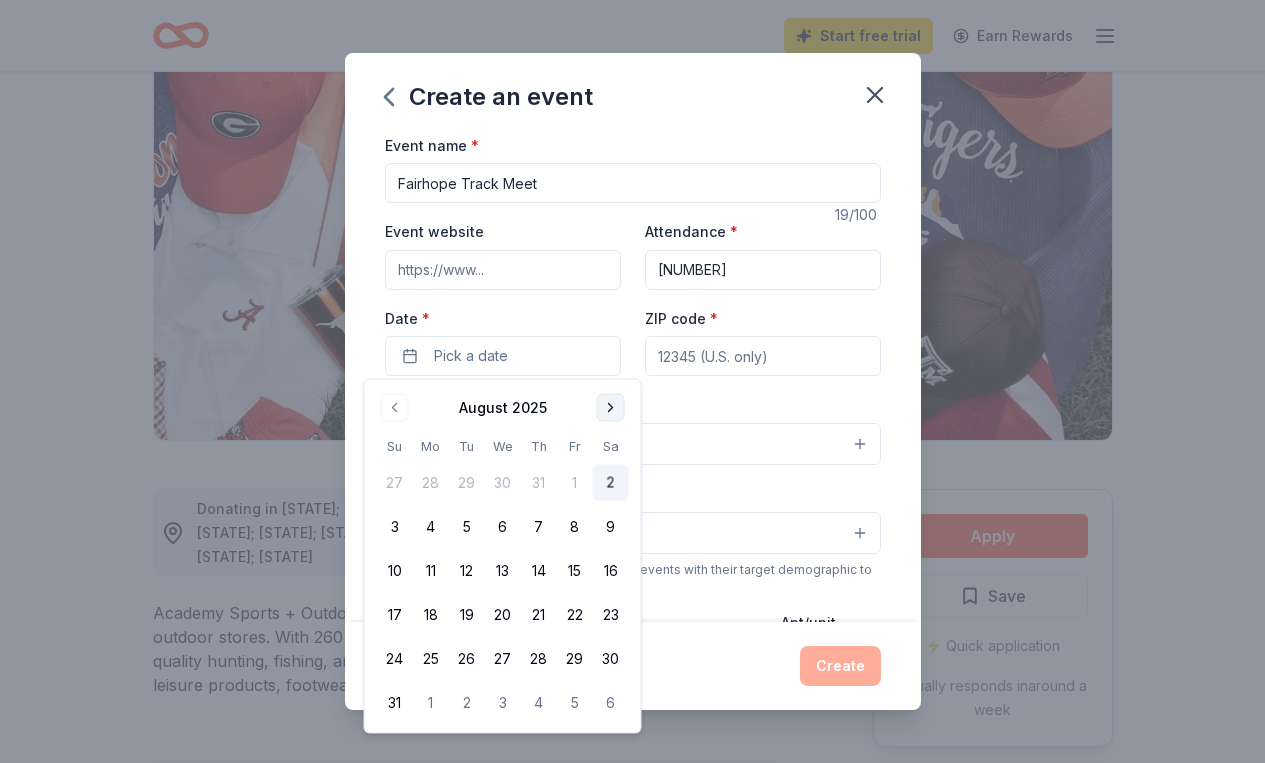 click at bounding box center [611, 408] 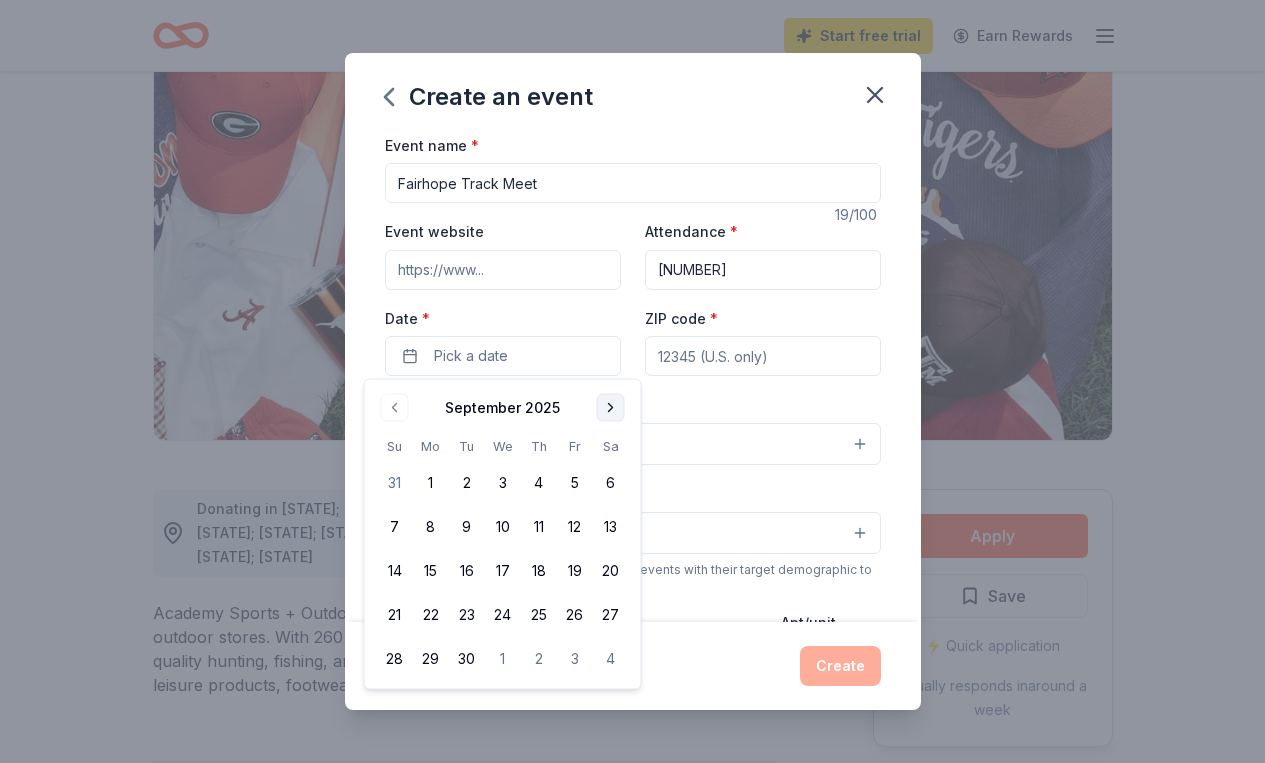 click at bounding box center [611, 408] 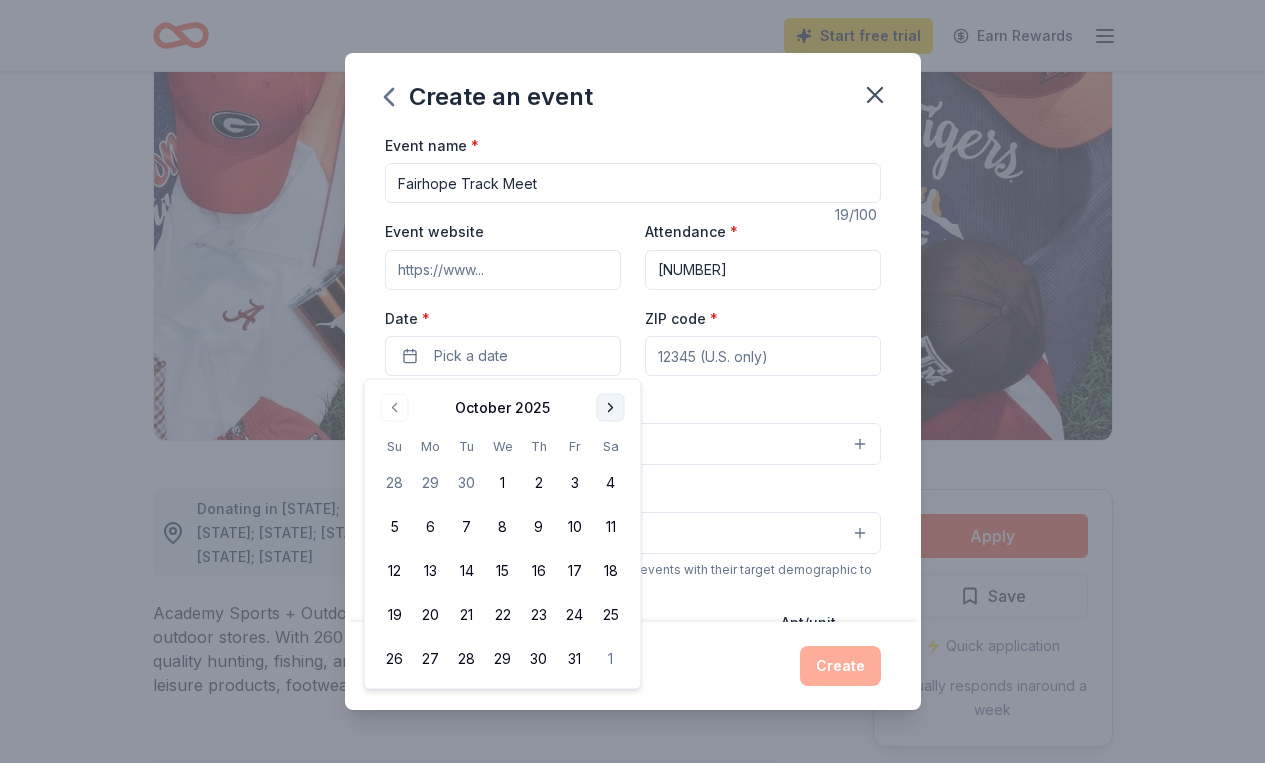 click at bounding box center (611, 408) 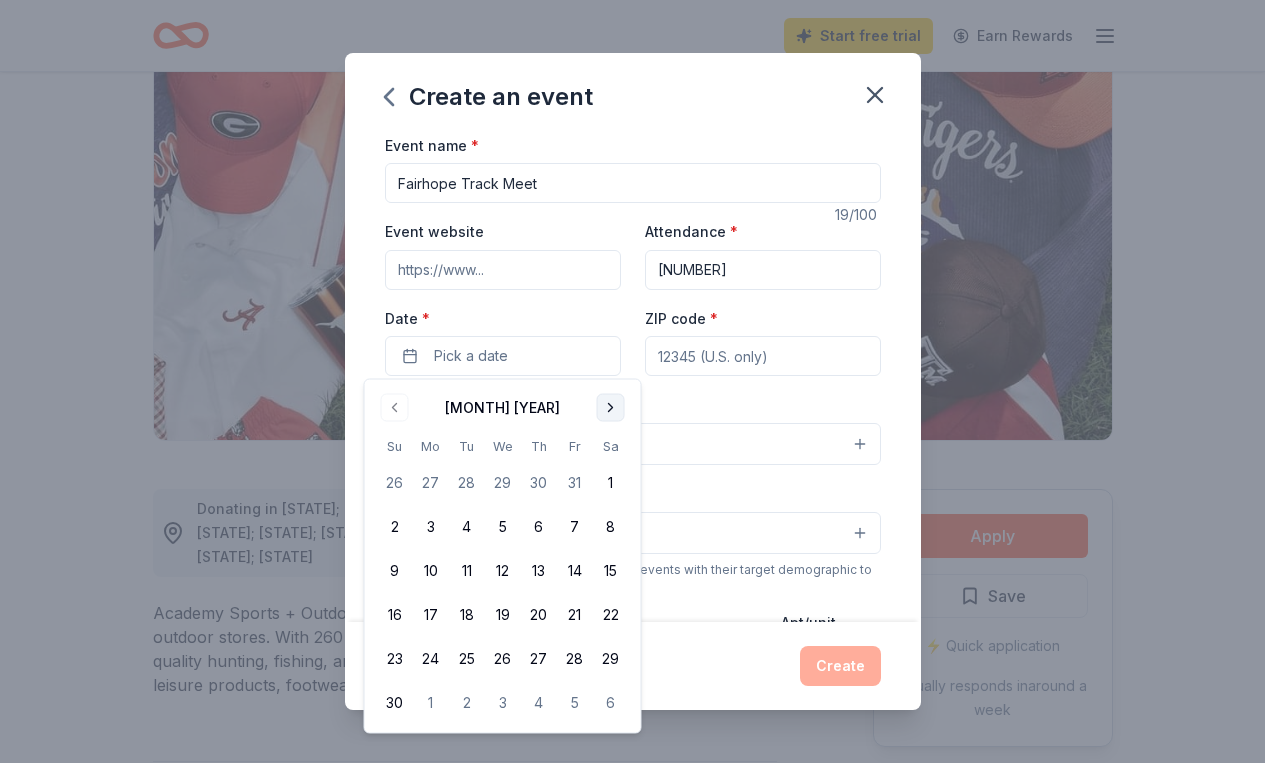 click at bounding box center (611, 408) 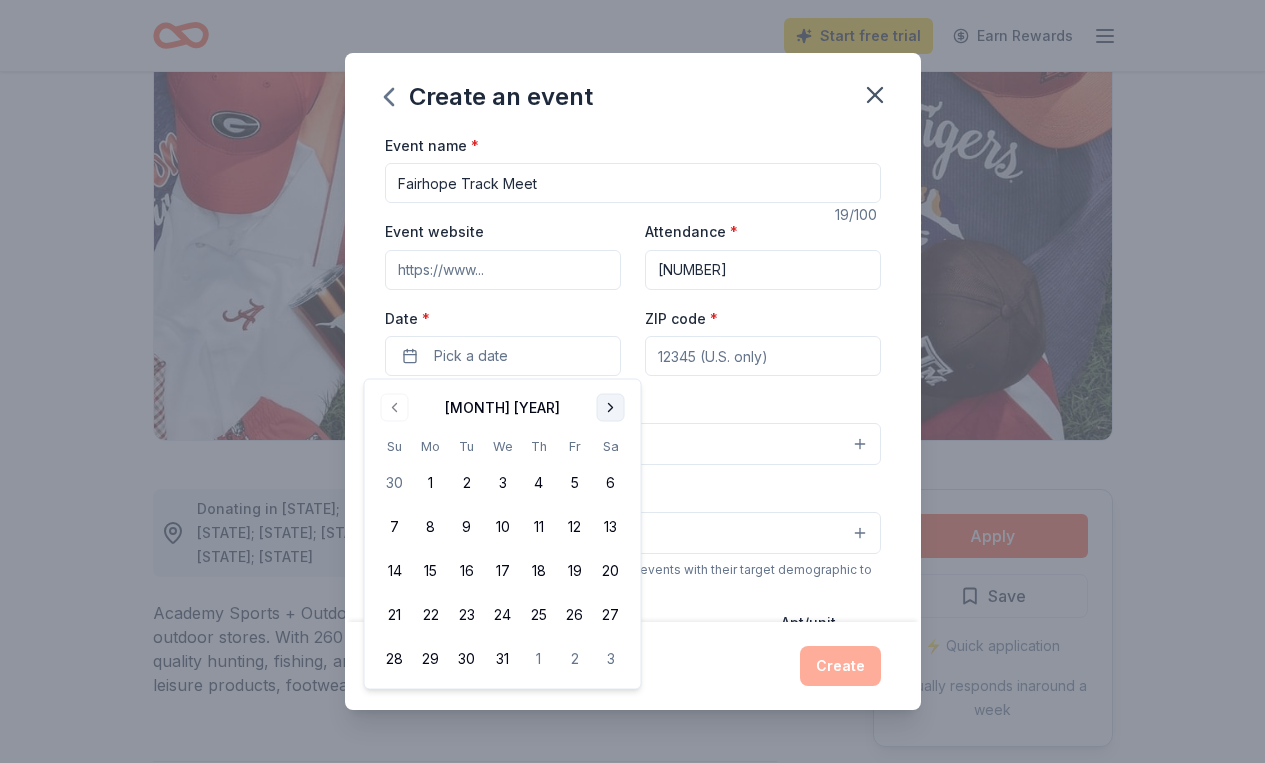 click at bounding box center [611, 408] 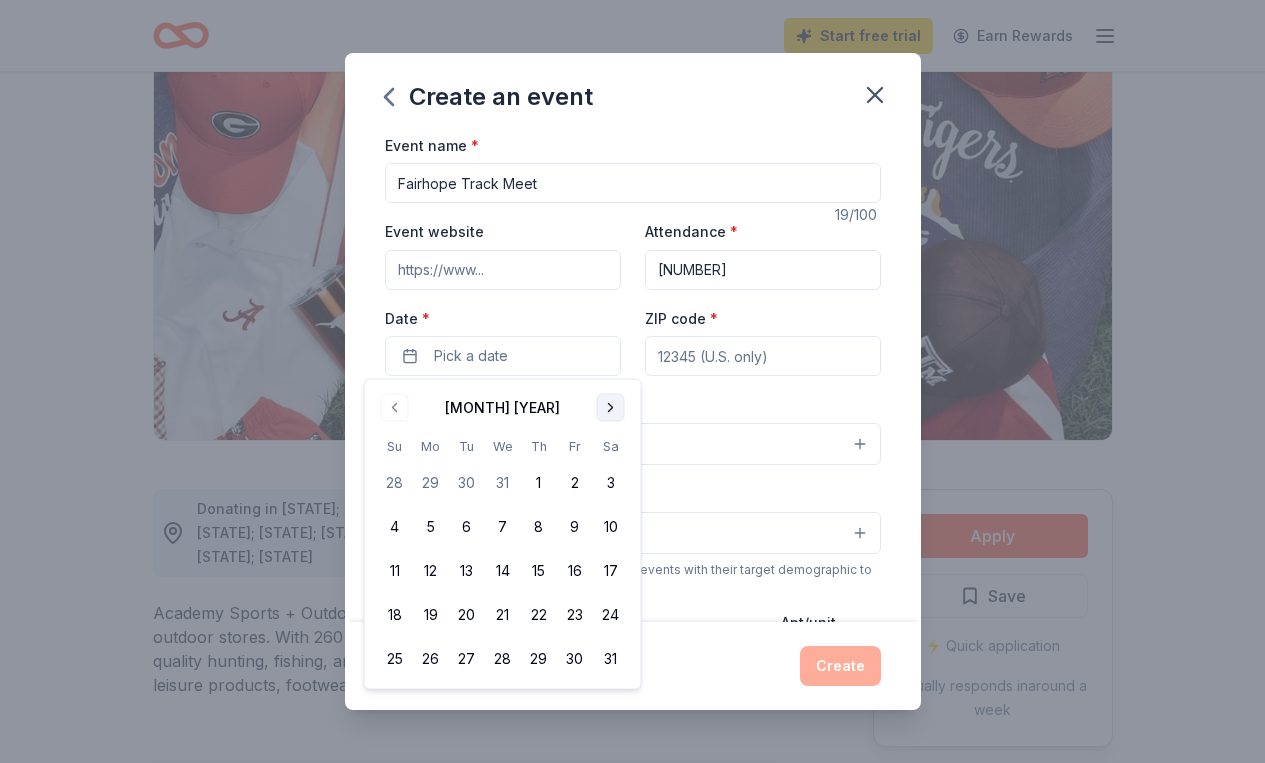 click at bounding box center (611, 408) 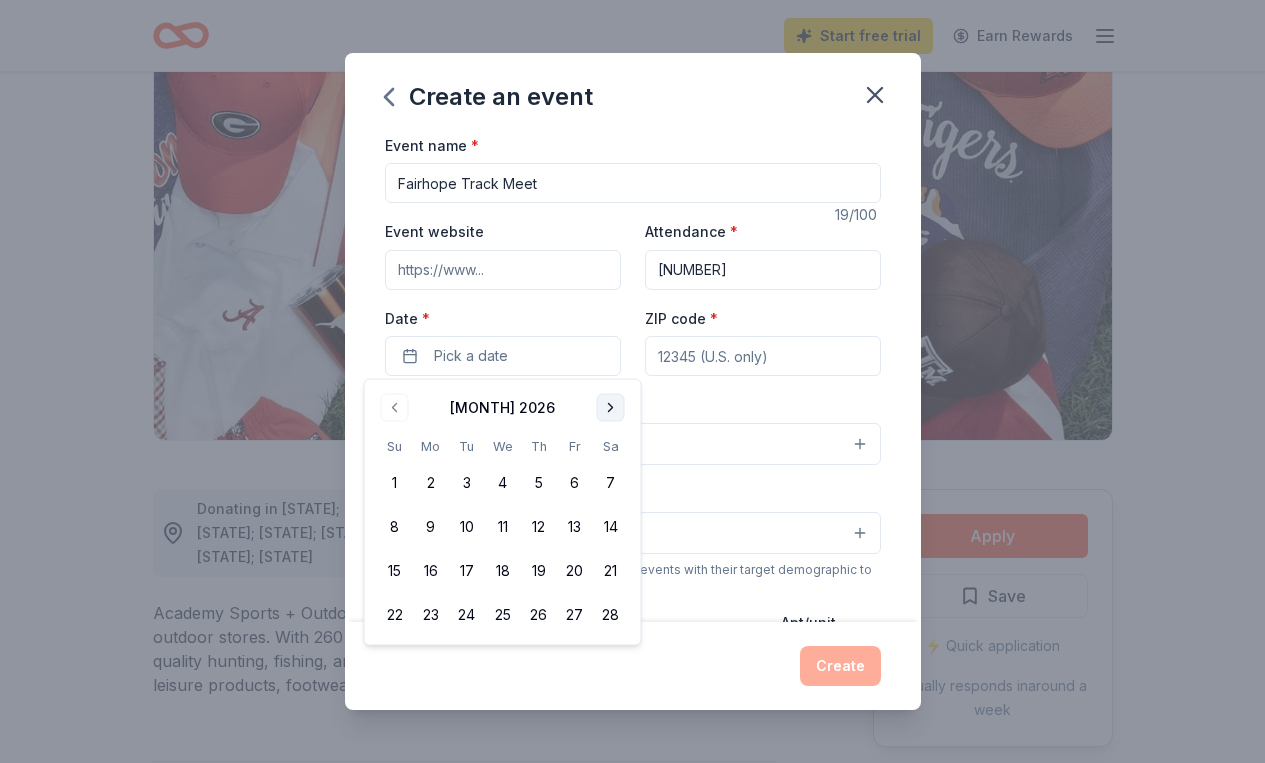 click at bounding box center (611, 408) 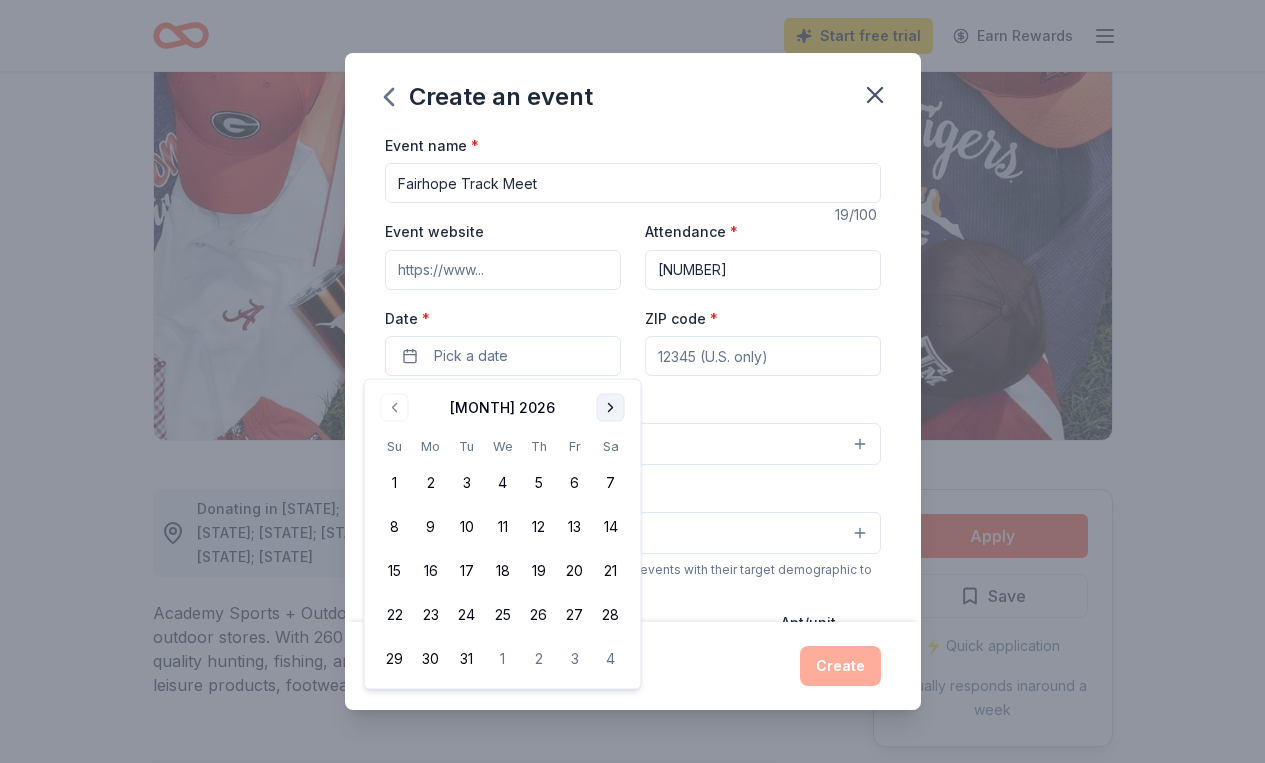 click at bounding box center (611, 408) 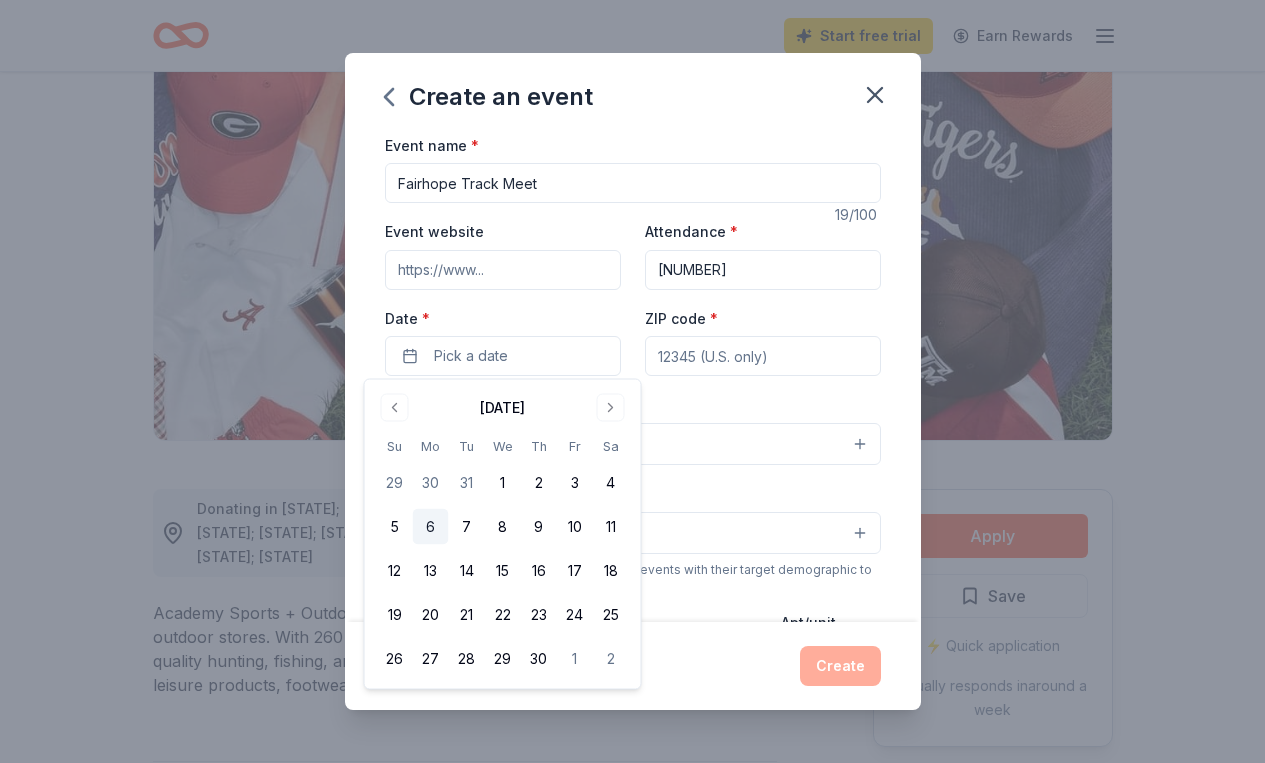 click on "6" at bounding box center (431, 527) 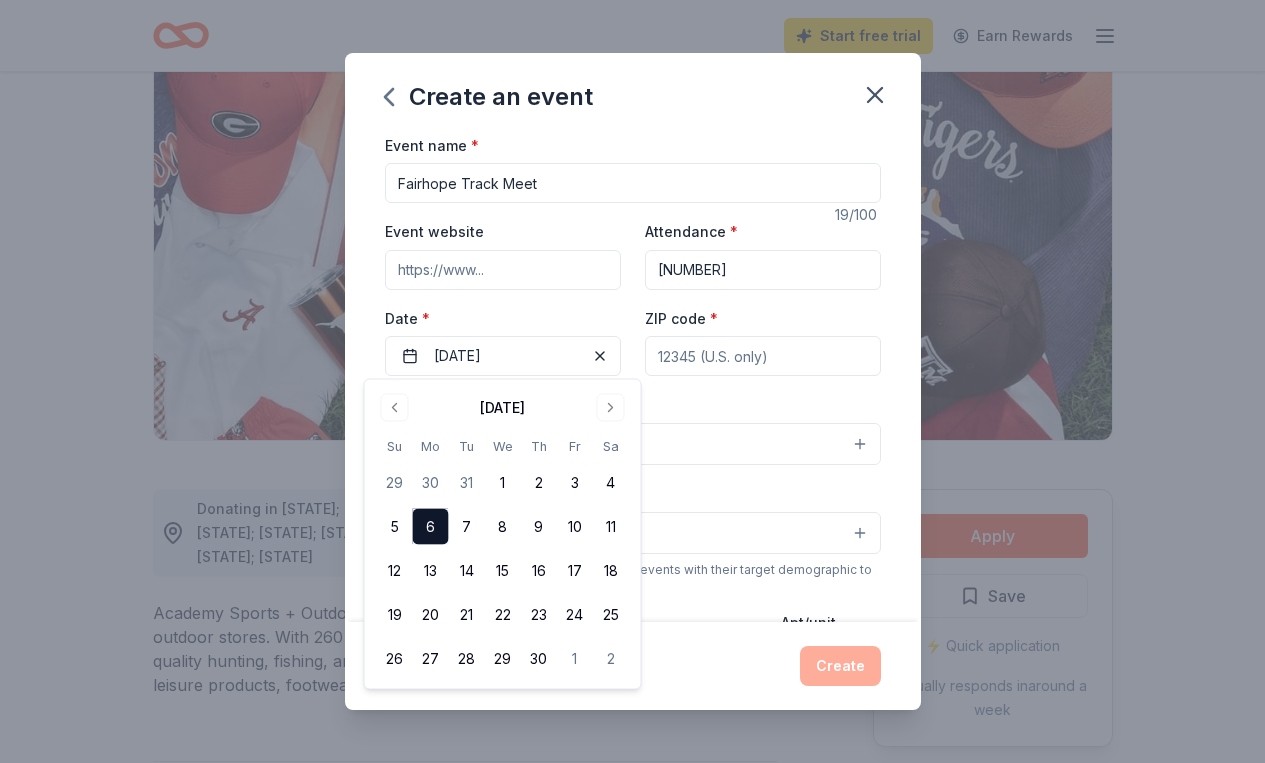 click on "Event type * Select" at bounding box center [633, 428] 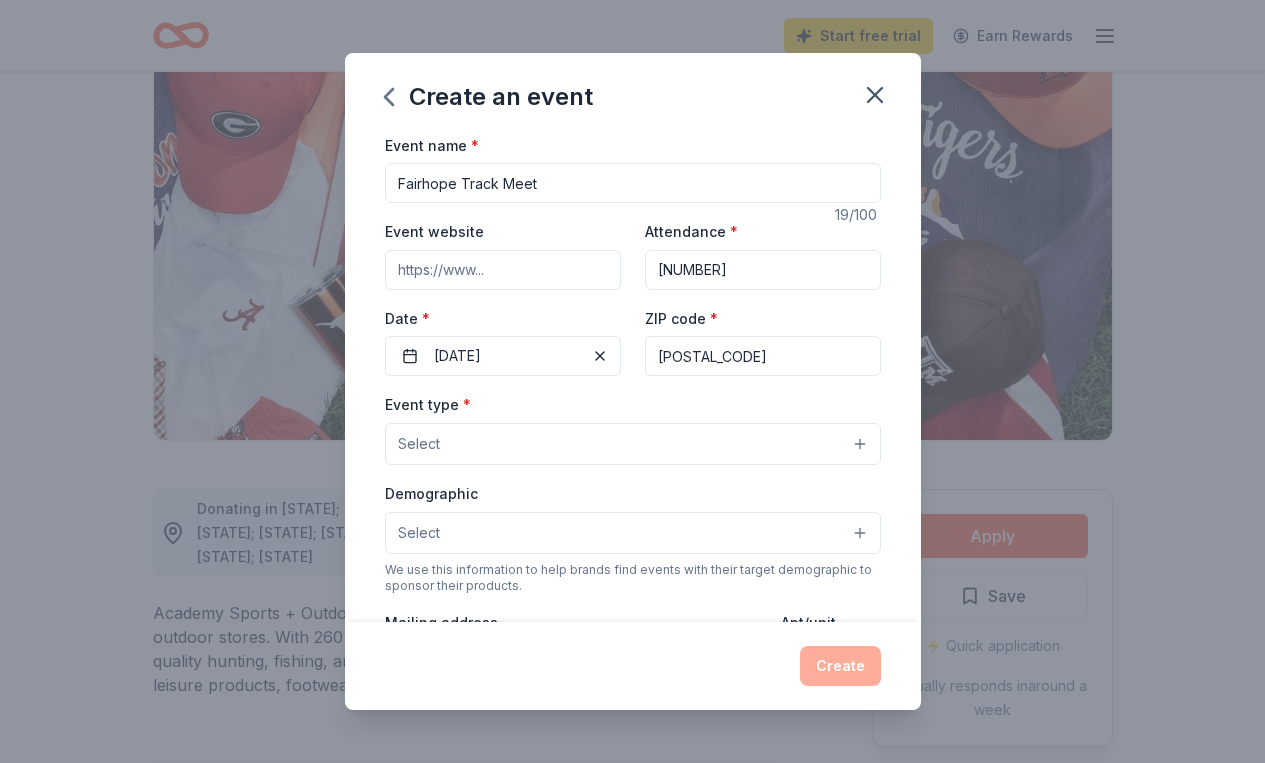 type on "36532" 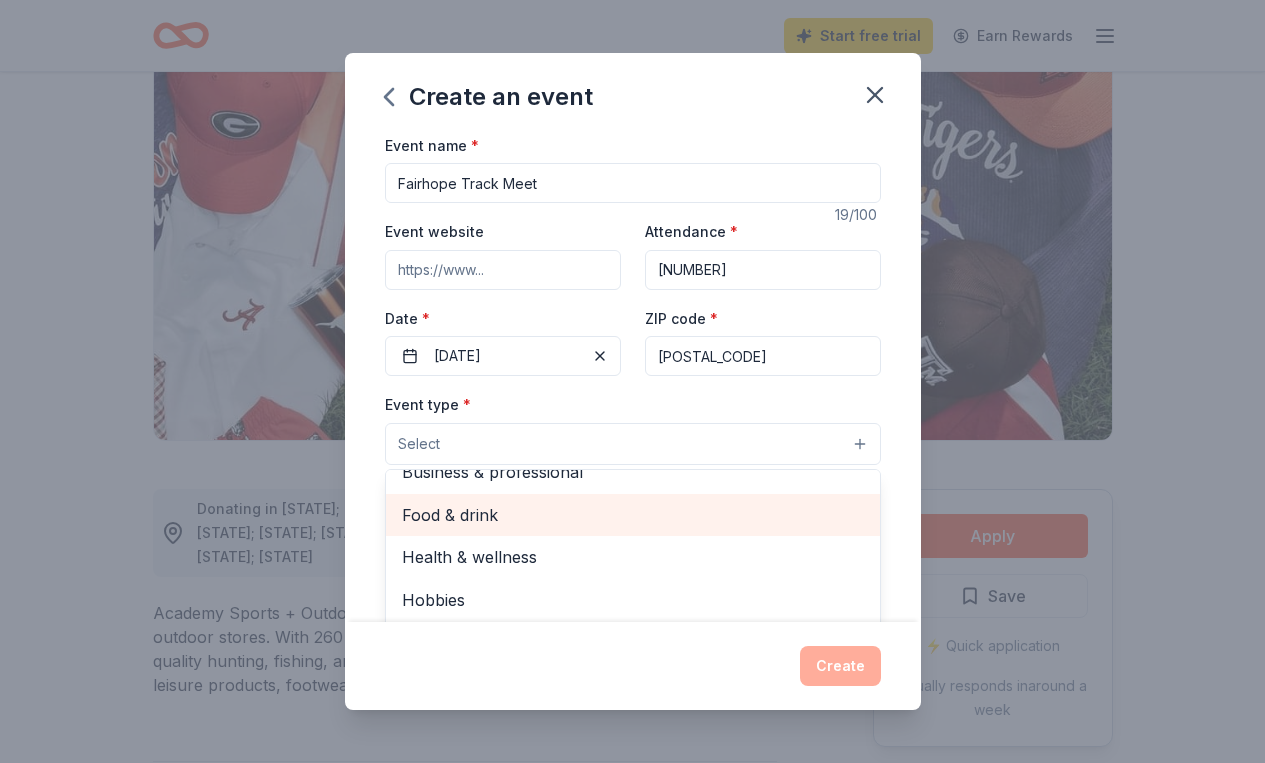 scroll, scrollTop: 64, scrollLeft: 0, axis: vertical 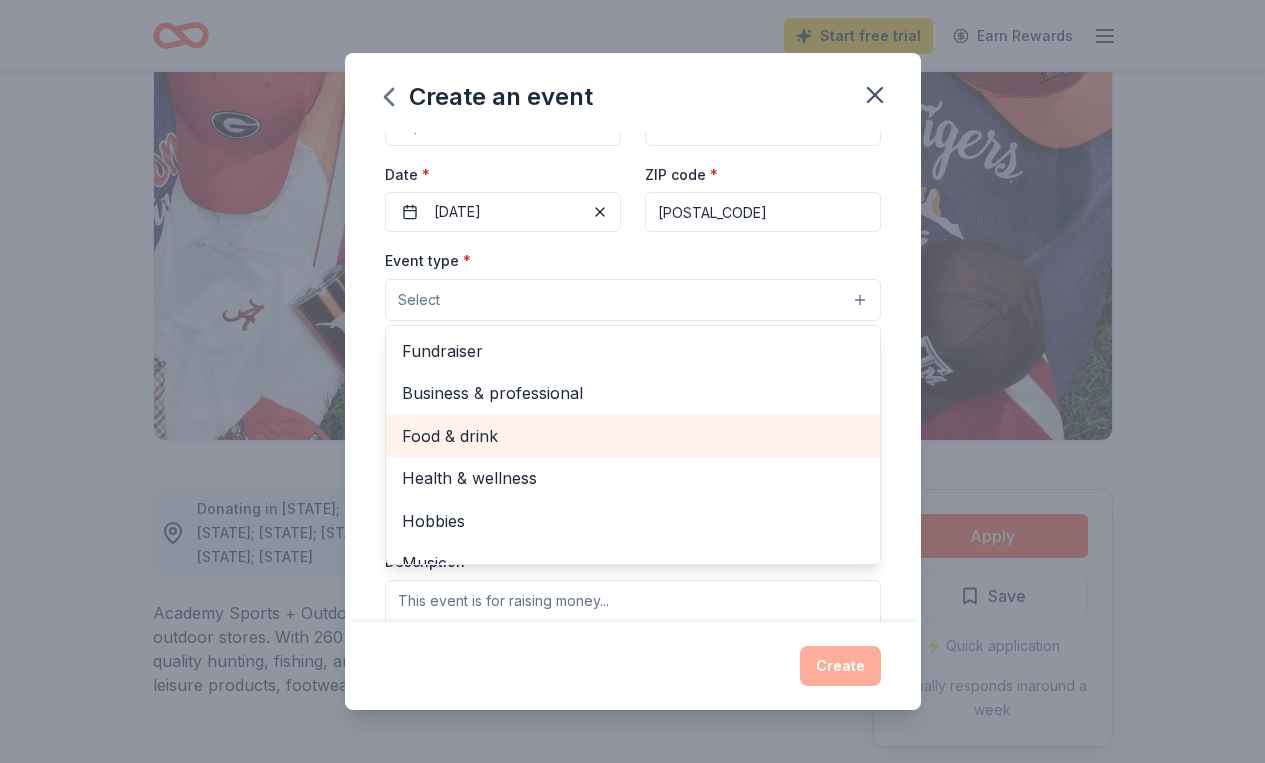 click on "Food & drink" at bounding box center (633, 436) 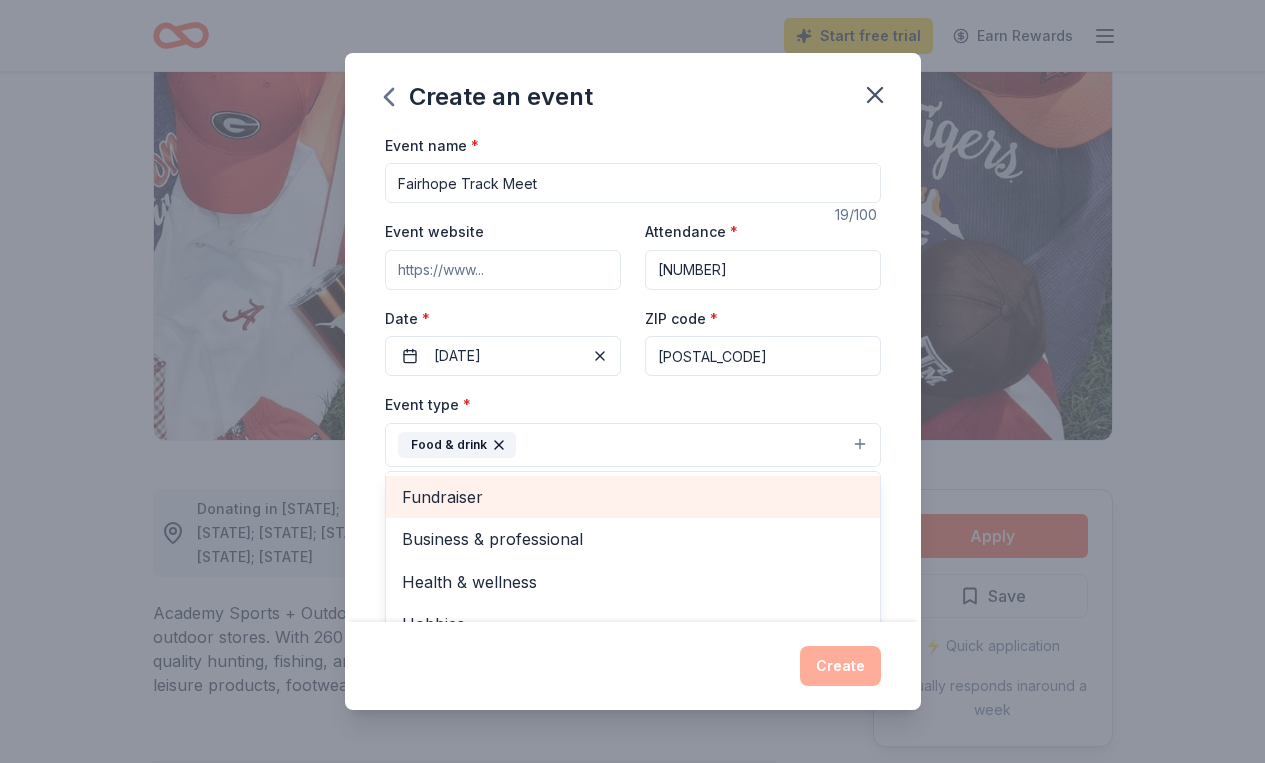 scroll, scrollTop: 0, scrollLeft: 0, axis: both 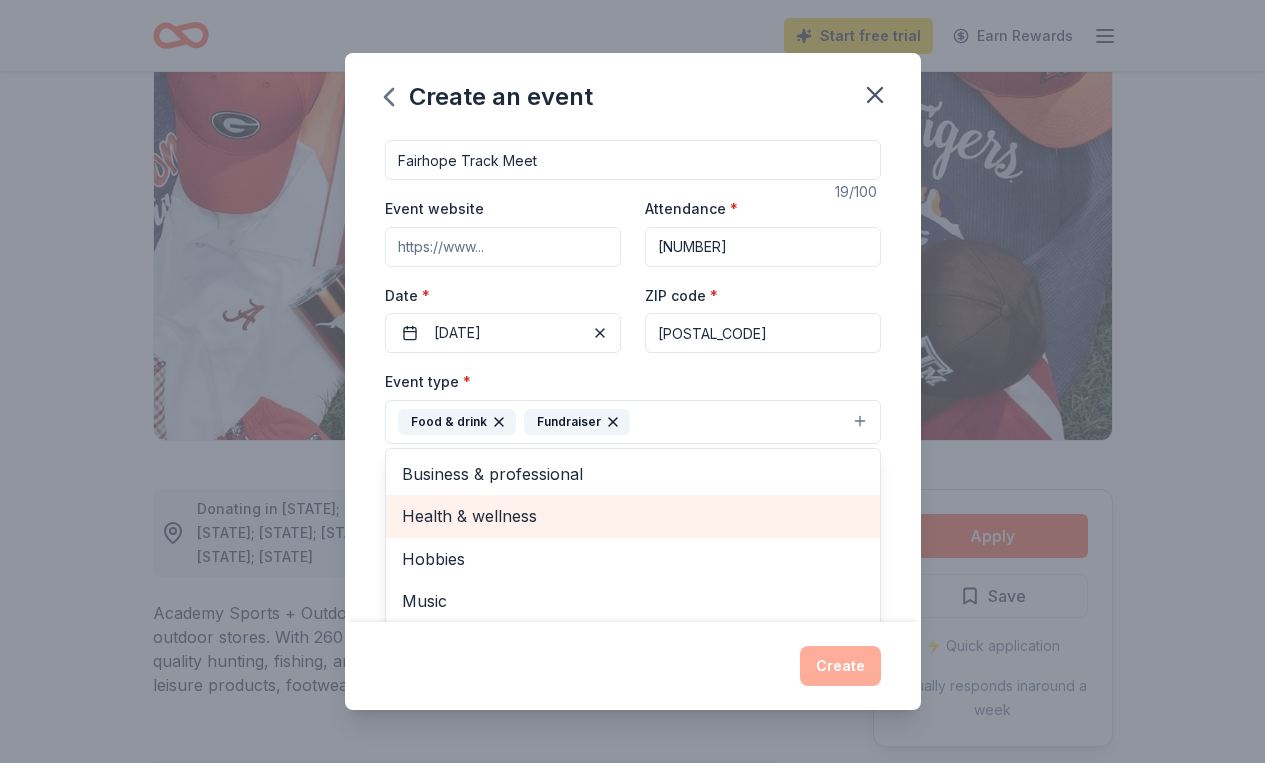 click on "Health & wellness" at bounding box center (633, 516) 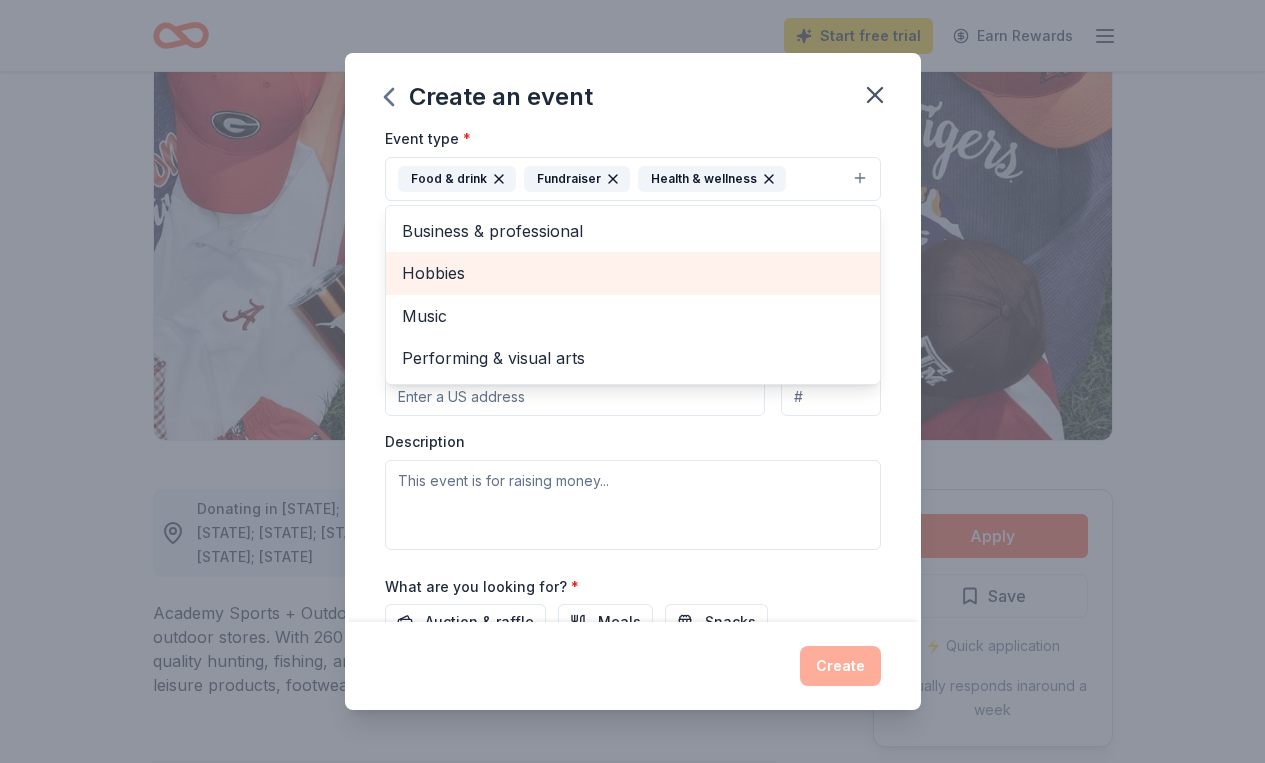 scroll, scrollTop: 268, scrollLeft: 0, axis: vertical 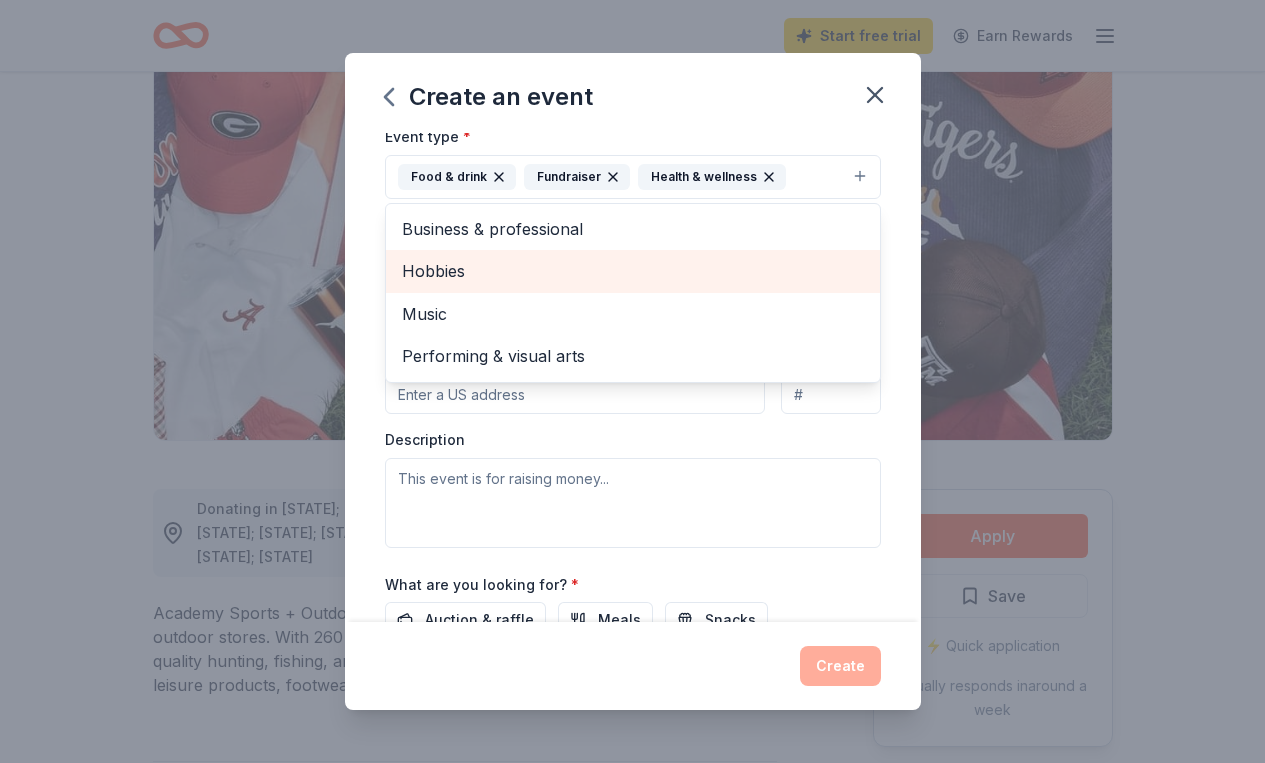 click on "Event type * Food & drink Fundraiser Health & wellness Business & professional Hobbies Music Performing & visual arts Demographic Select We use this information to help brands find events with their target demographic to sponsor their products. Mailing address Apt/unit Description" at bounding box center (633, 335) 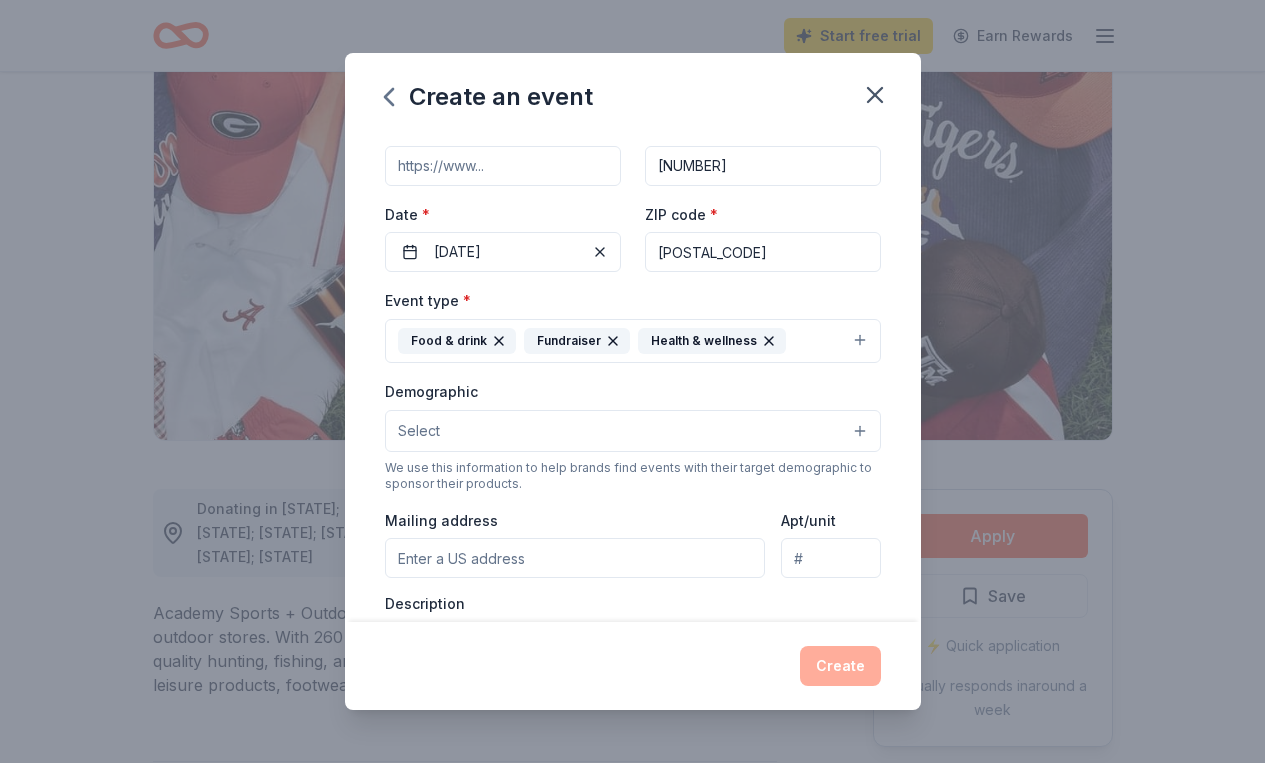 scroll, scrollTop: 82, scrollLeft: 0, axis: vertical 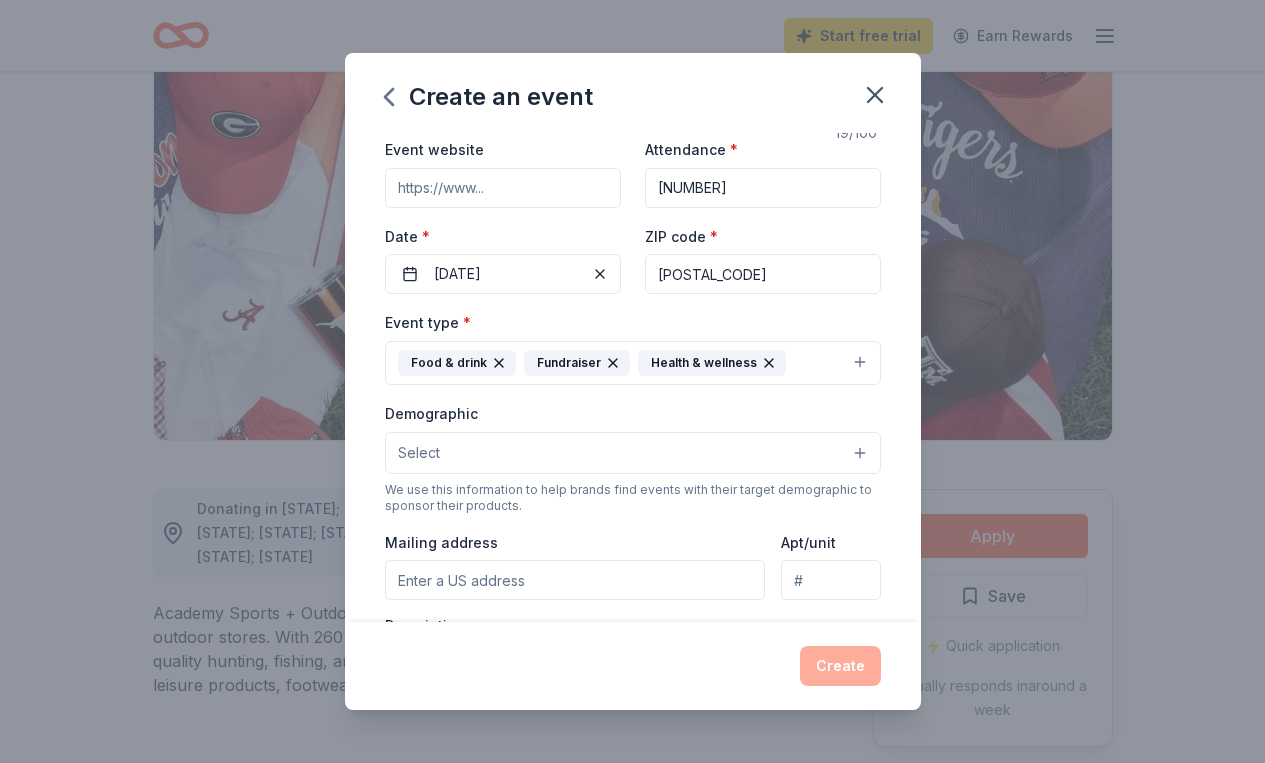click on "Select" at bounding box center [633, 453] 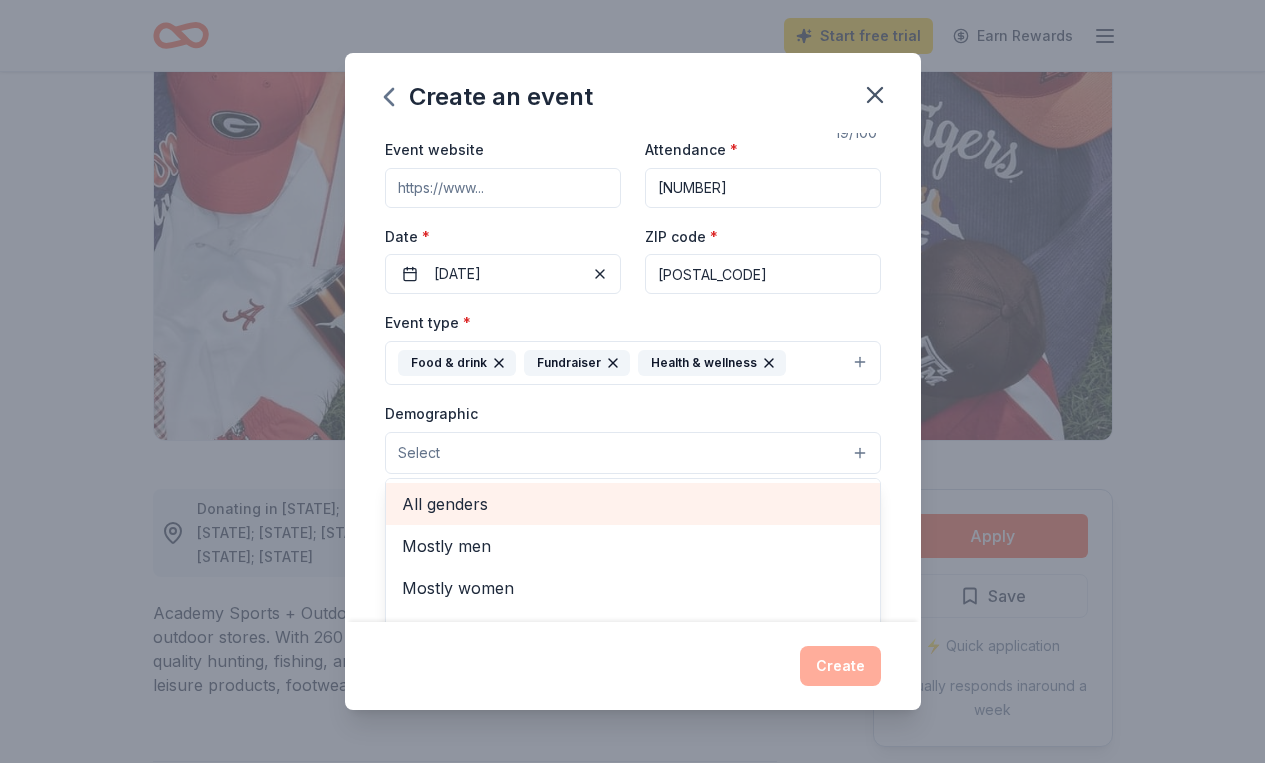 click on "All genders" at bounding box center [633, 504] 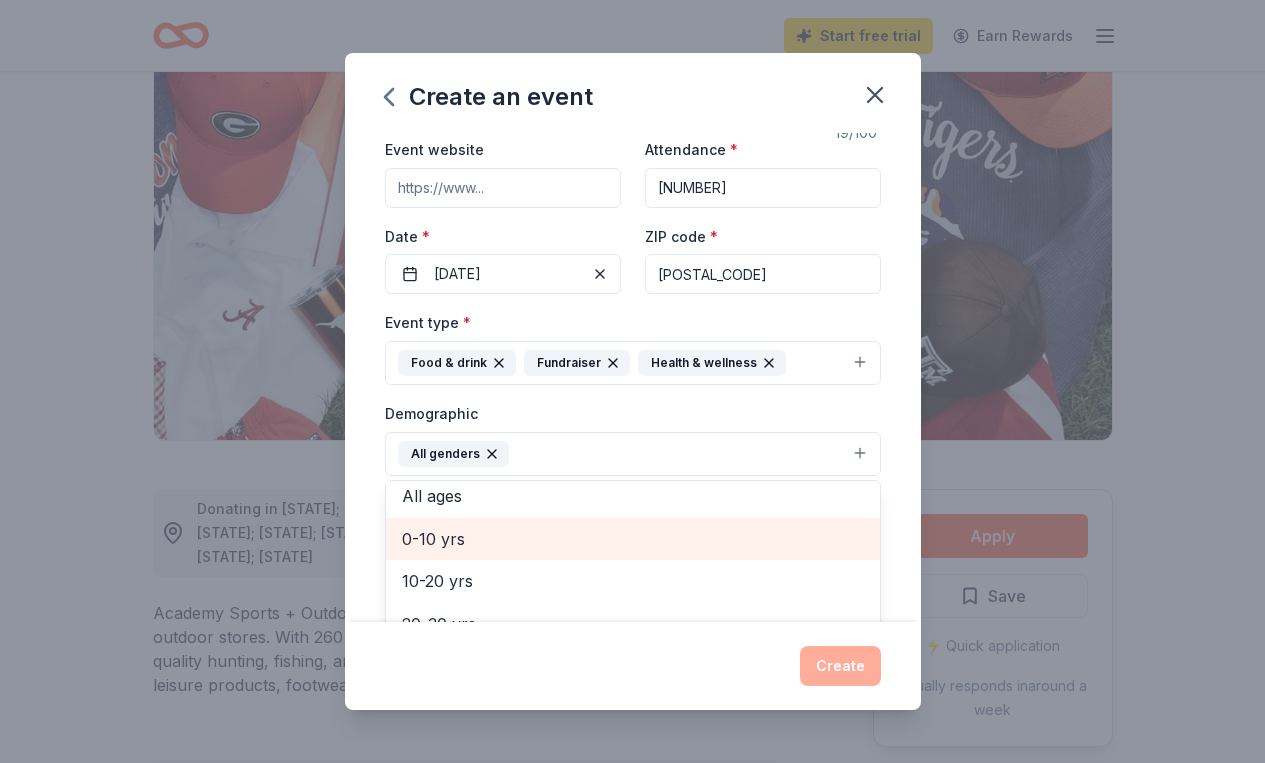scroll, scrollTop: 105, scrollLeft: 0, axis: vertical 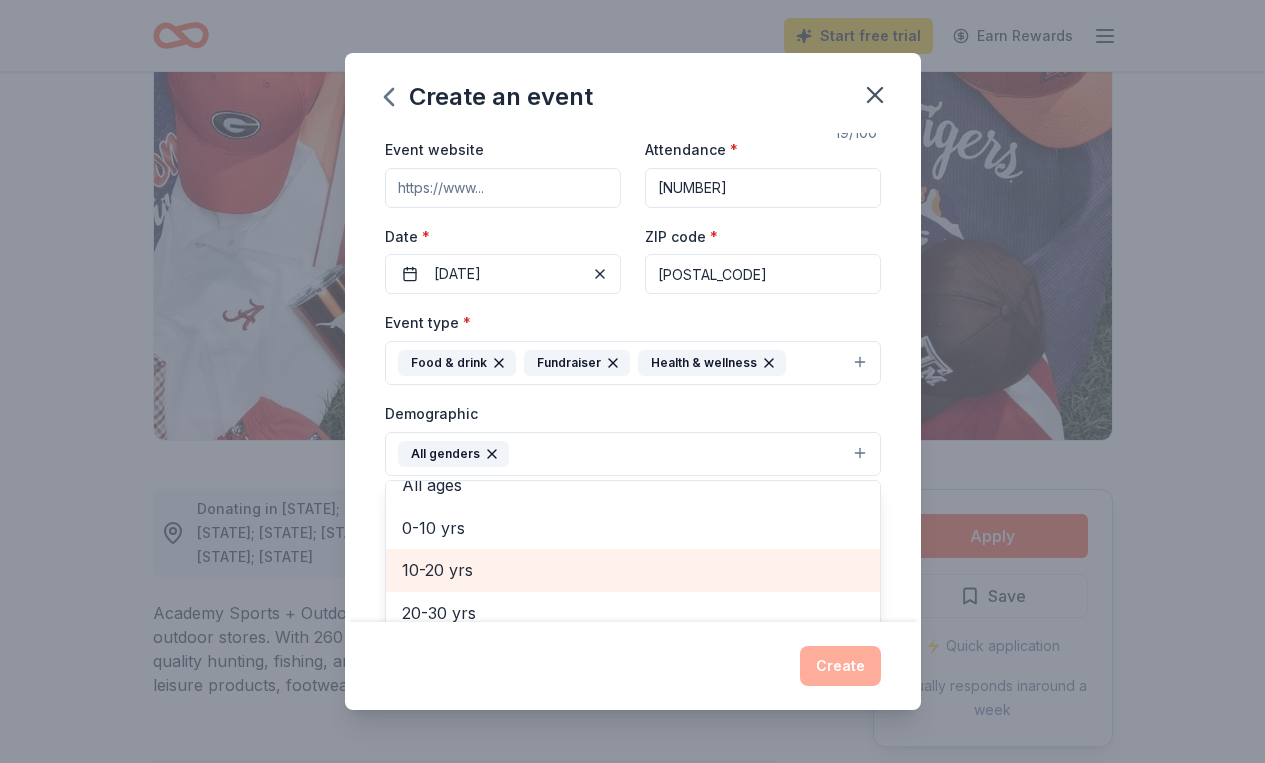 click on "10-20 yrs" at bounding box center [633, 570] 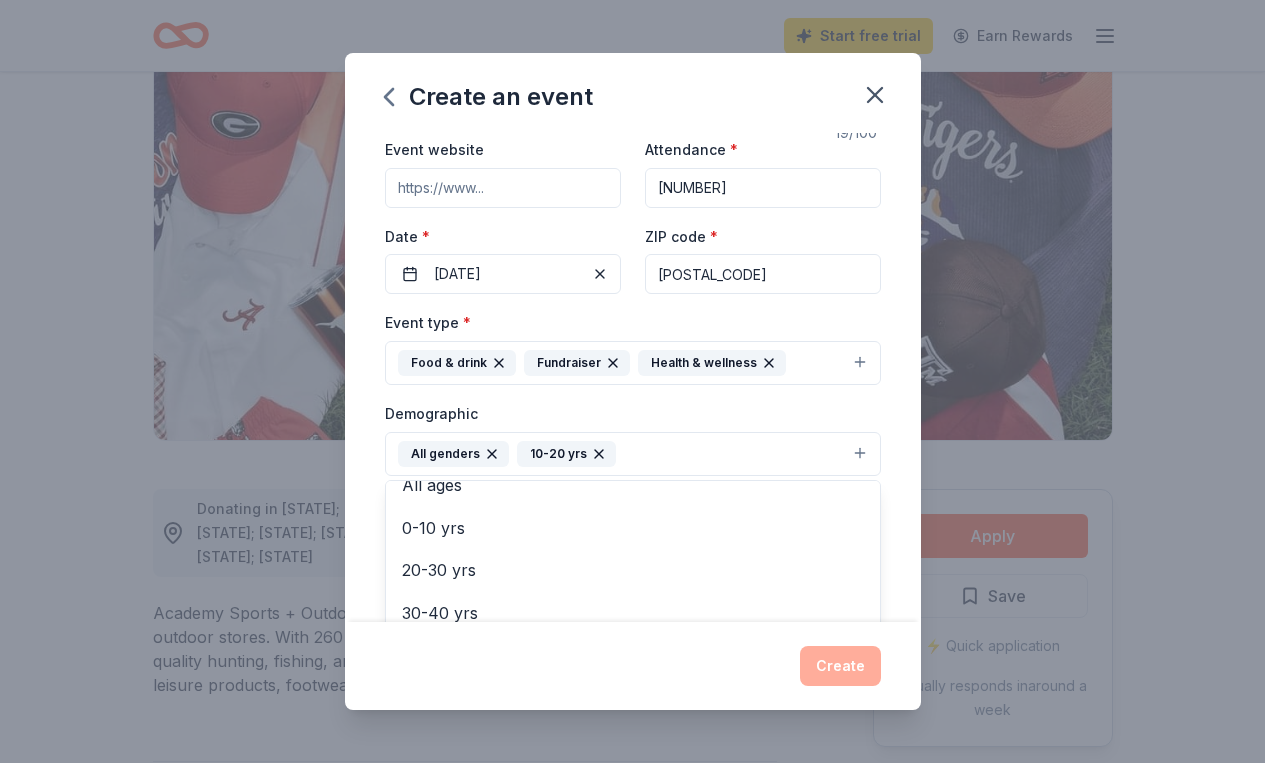 click on "Demographic All genders 10-20 yrs Mostly men Mostly women All ages 0-10 yrs 20-30 yrs 30-40 yrs 40-50 yrs 50-60 yrs 60-70 yrs 70-80 yrs 80+ yrs" at bounding box center [633, 438] 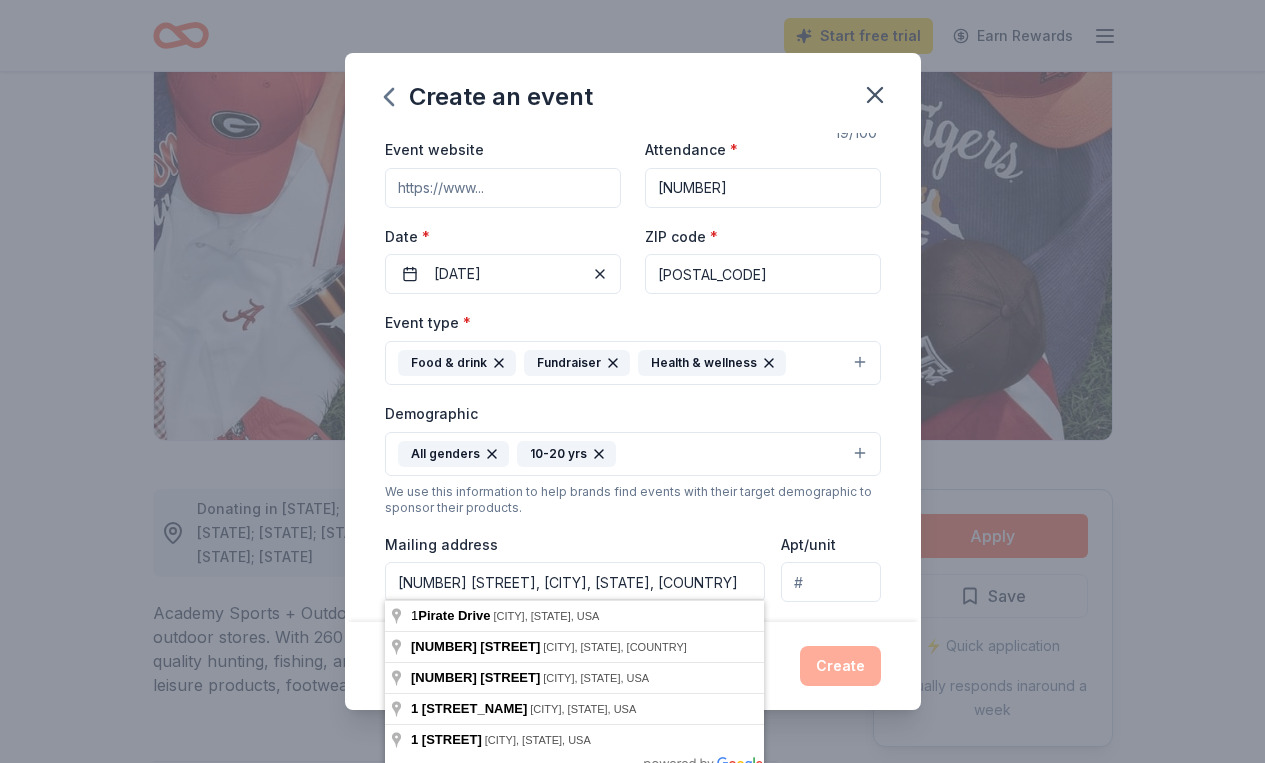 type on "undefined Pirate Drive, Fairhope, AL, 36532" 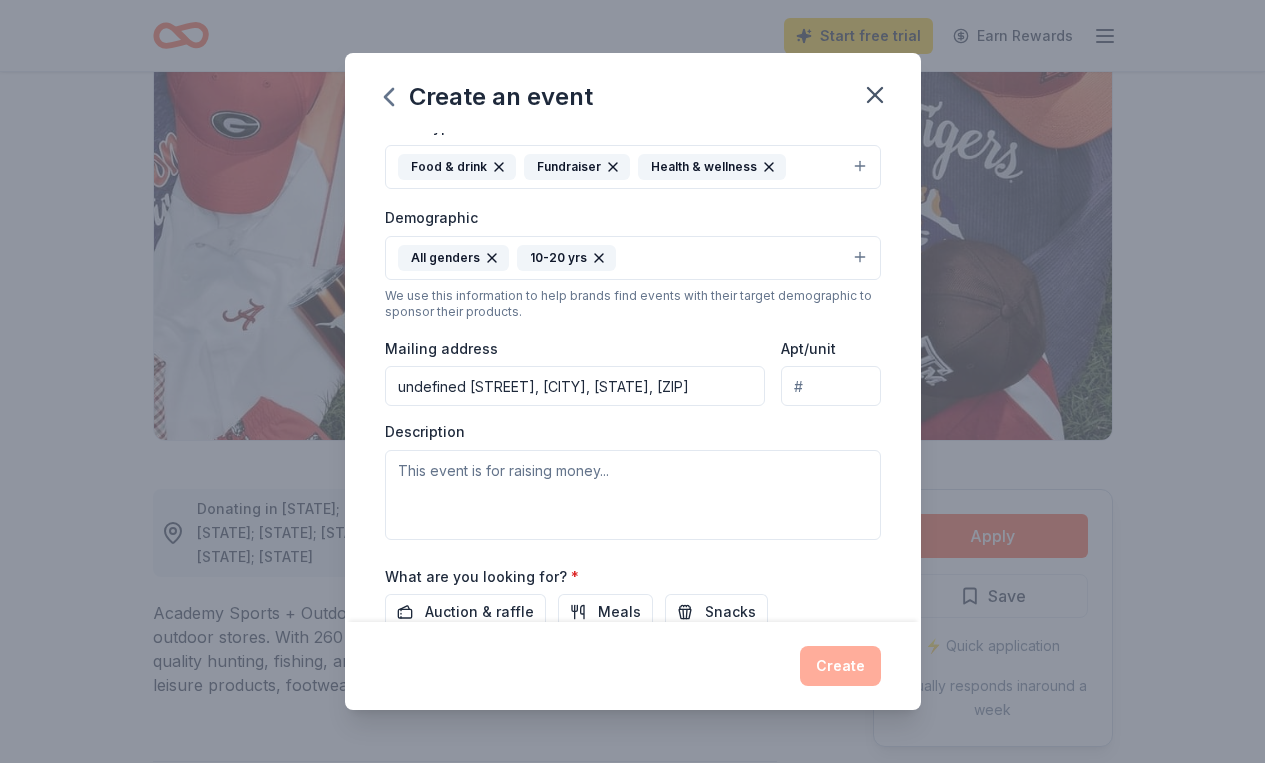 scroll, scrollTop: 282, scrollLeft: 0, axis: vertical 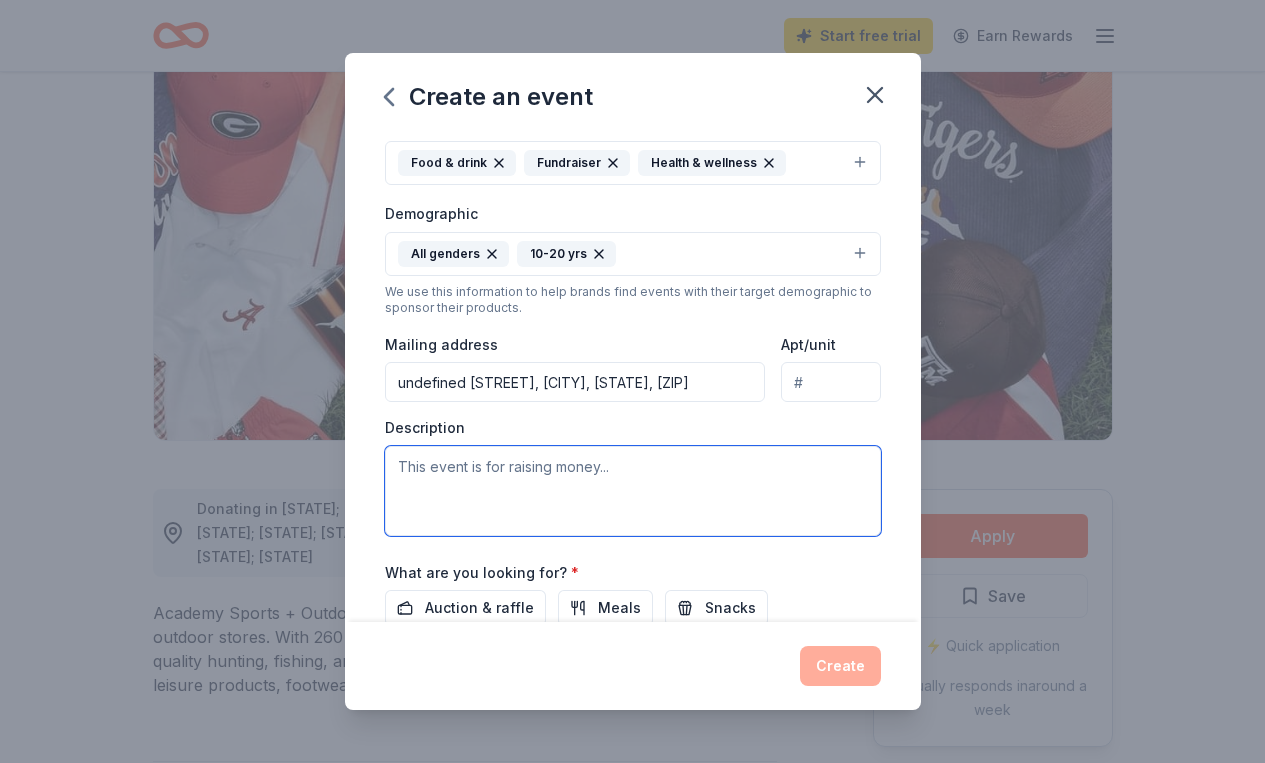 click at bounding box center [633, 491] 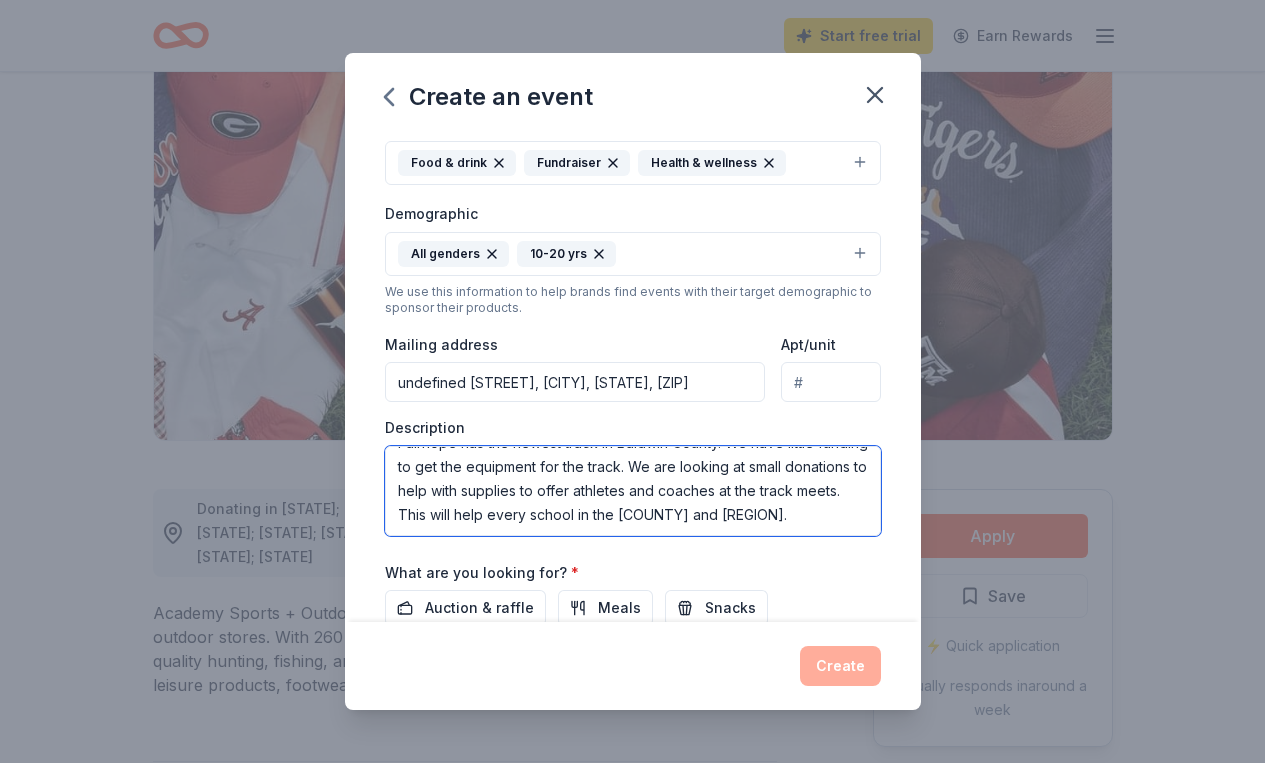 scroll, scrollTop: 48, scrollLeft: 0, axis: vertical 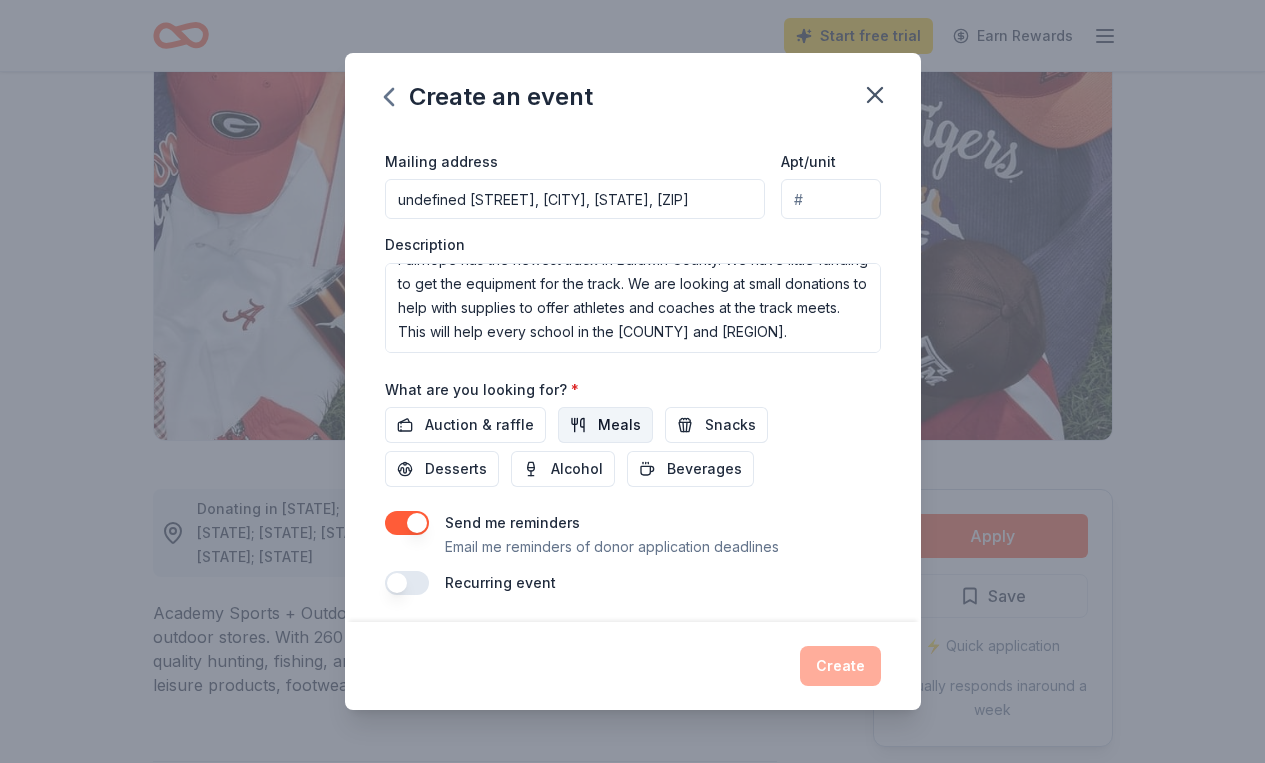 click on "Meals" at bounding box center (605, 425) 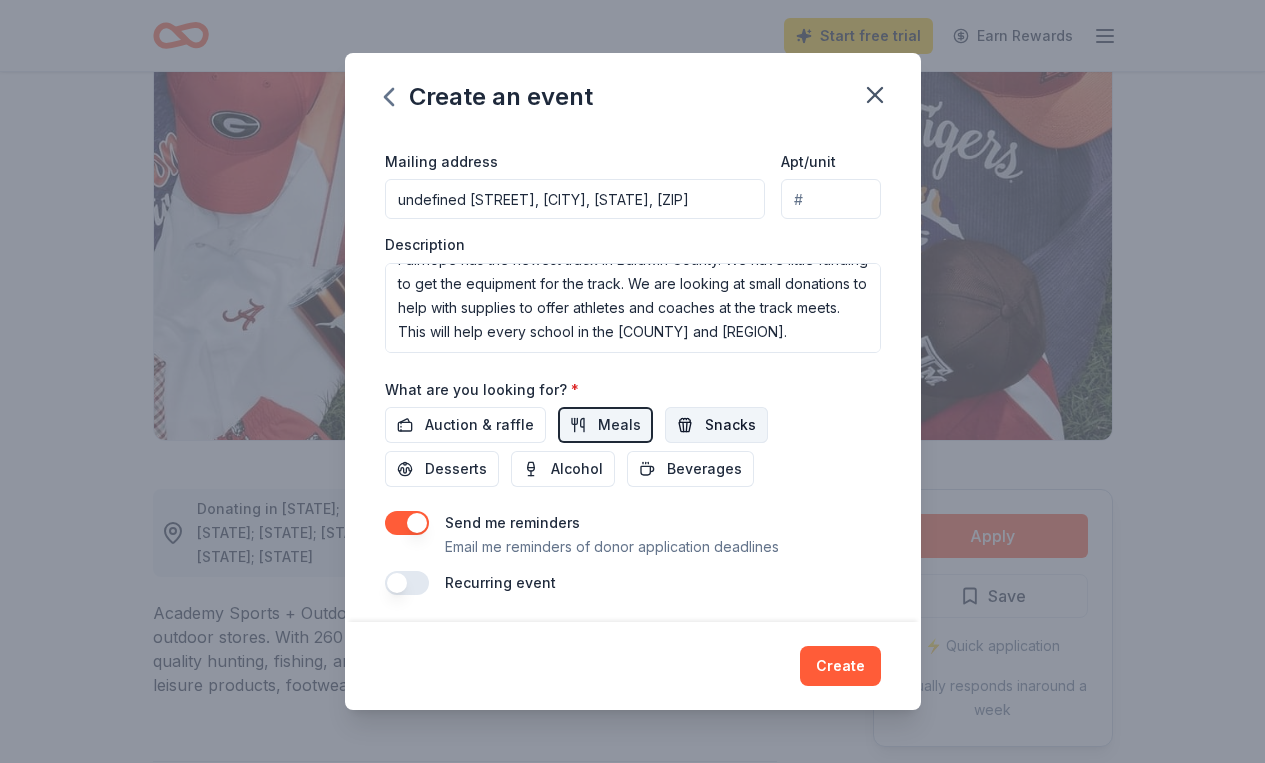 click on "Snacks" at bounding box center (716, 425) 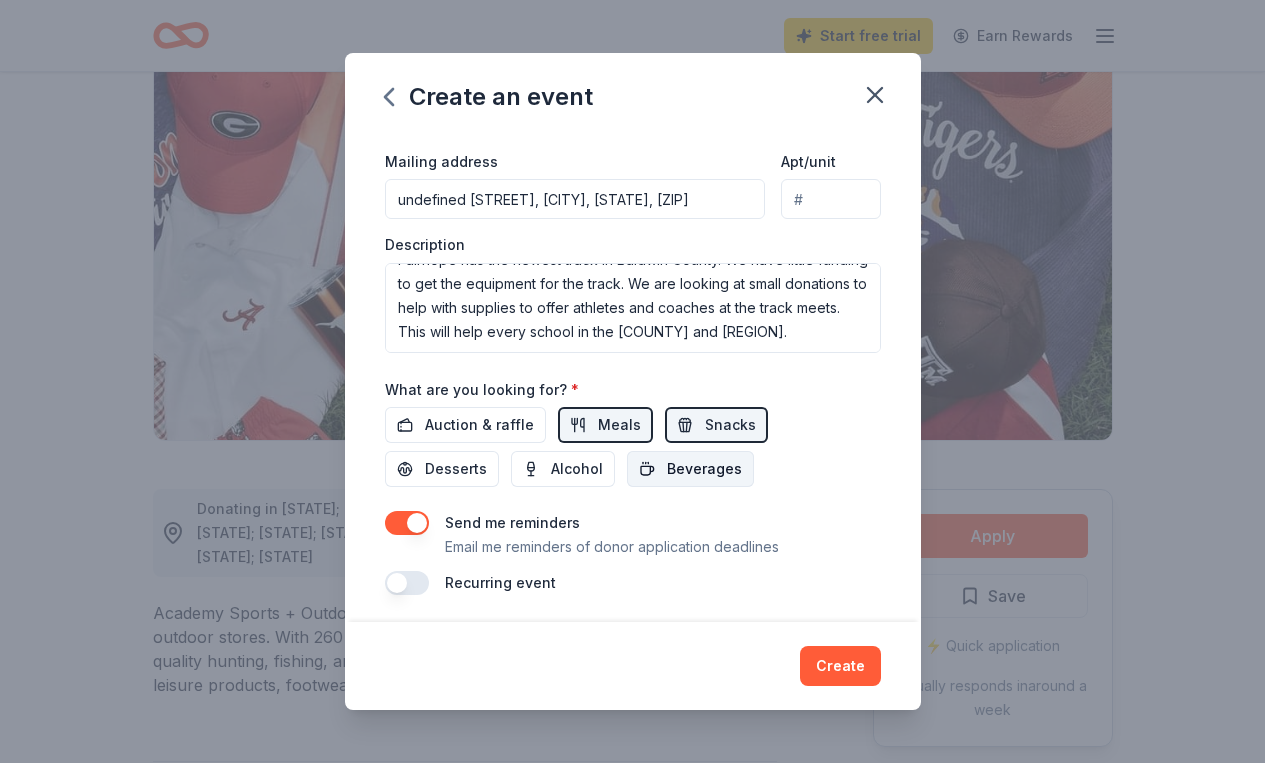 click on "Beverages" at bounding box center [704, 469] 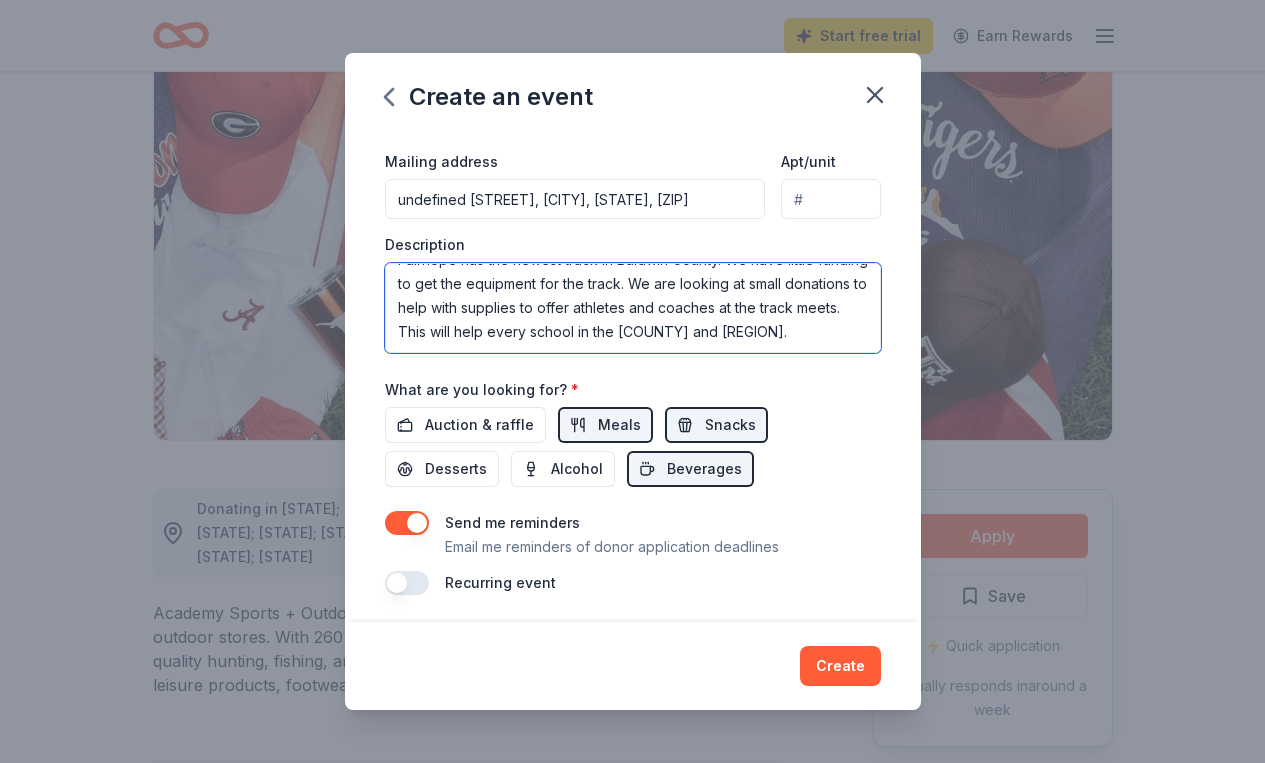 click on "Fairhope has the newest track in Baldwin County. We have little funding to get the equipment for the track. We are looking at small donations to help with supplies to offer athletes and coaches at the track meets. This will help every school in the Baldwin County and Mobile Region." at bounding box center [633, 308] 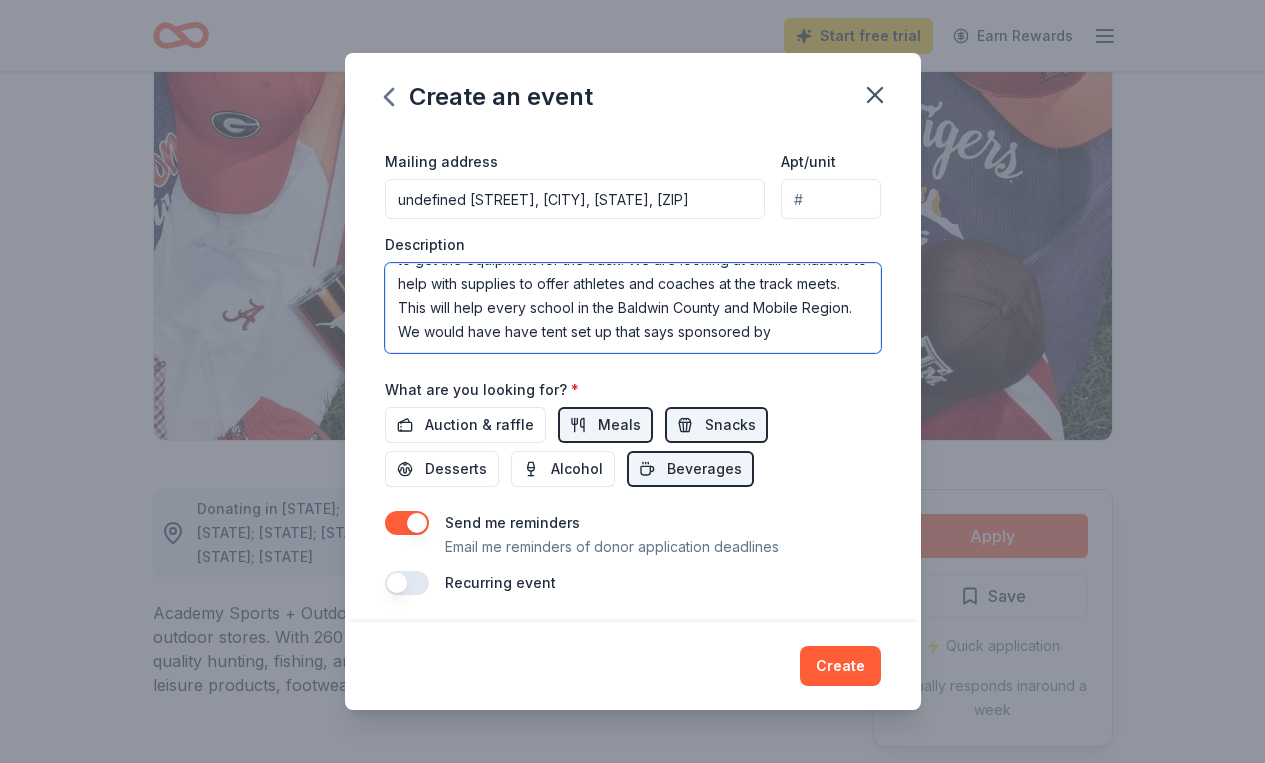 scroll, scrollTop: 60, scrollLeft: 0, axis: vertical 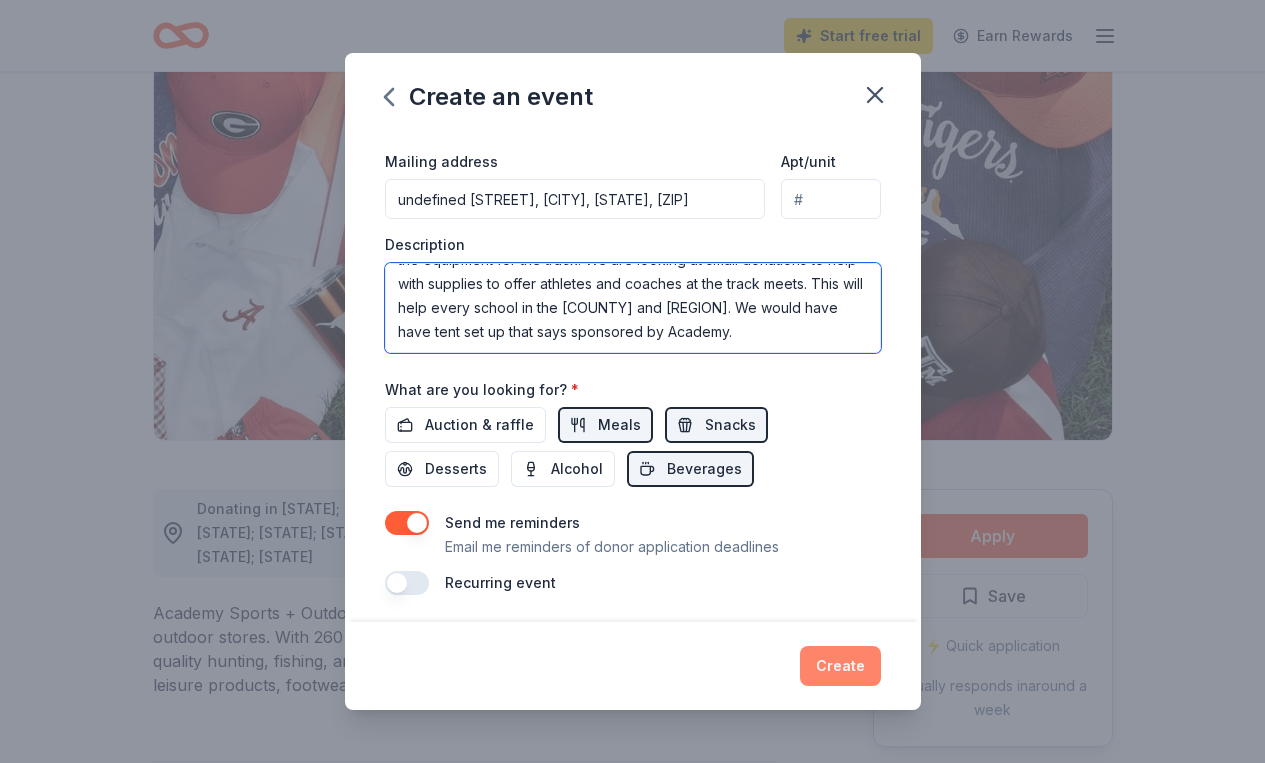 type on "Fairhope has the newest track in Baldwin County. We have little funding to get the equipment for the track. We are looking at small donations to help with supplies to offer athletes and coaches at the track meets. This will help every school in the Baldwin County and Mobile Region. We would have have tent set up that says sponsored by Academy." 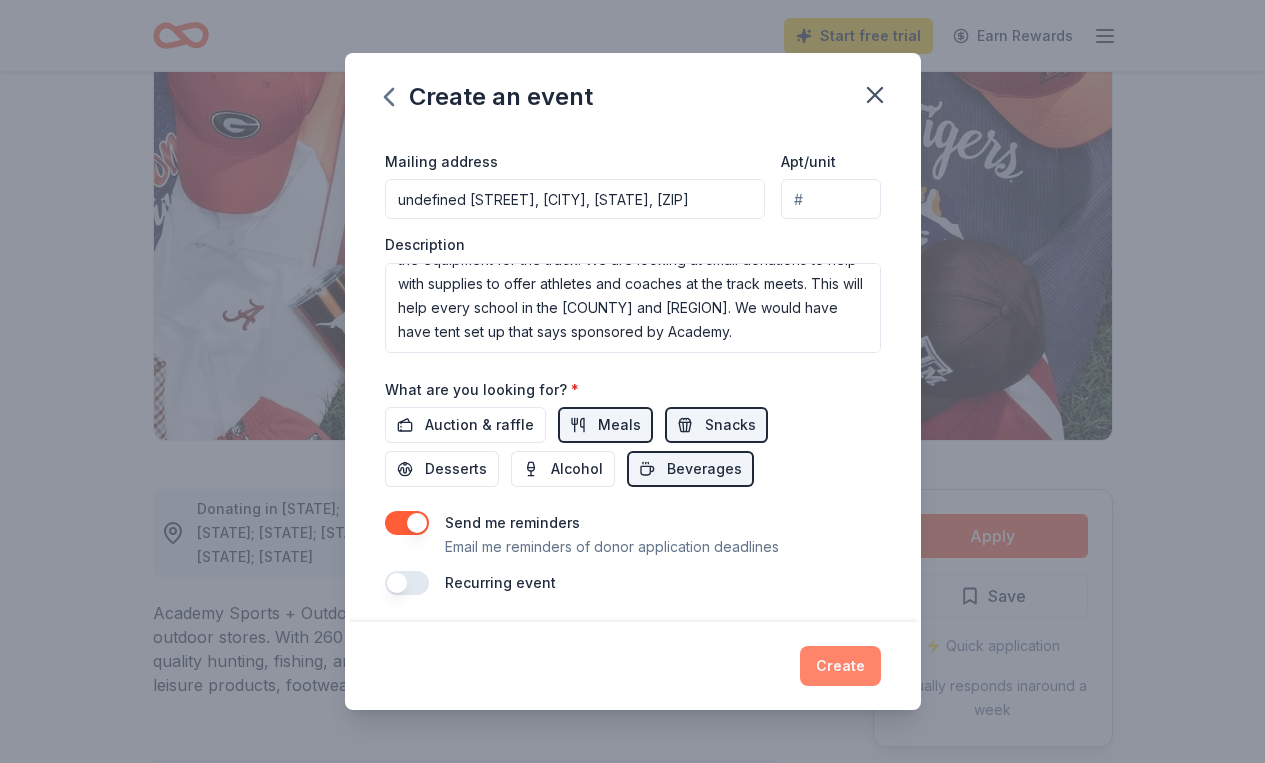 click on "Create" at bounding box center [840, 666] 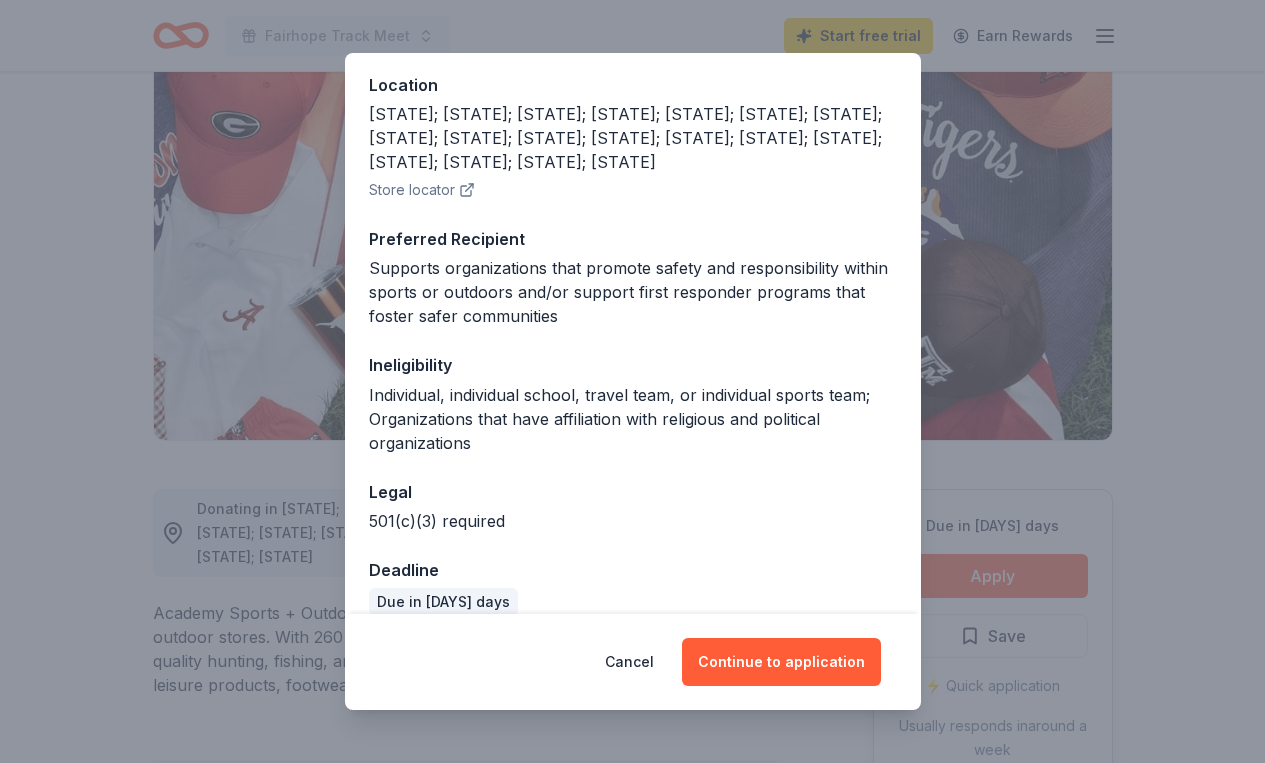 scroll, scrollTop: 221, scrollLeft: 0, axis: vertical 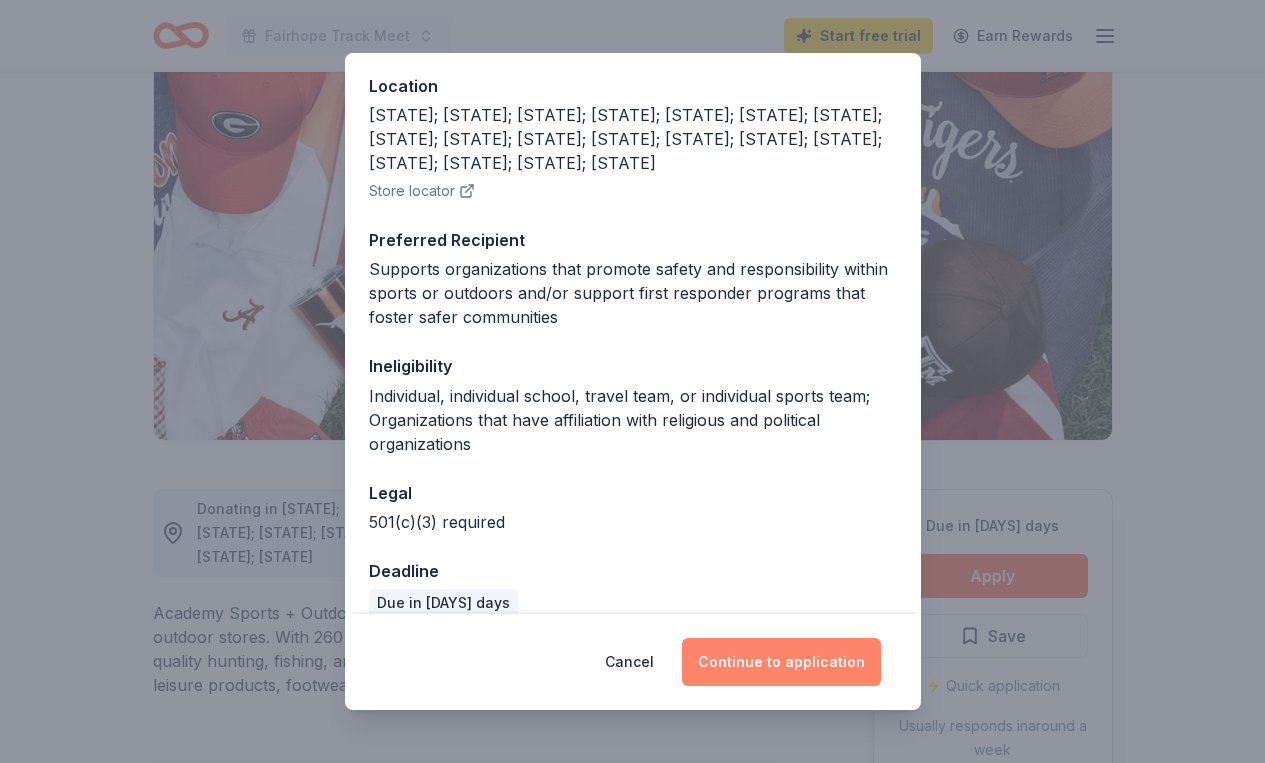 click on "Continue to application" at bounding box center (781, 662) 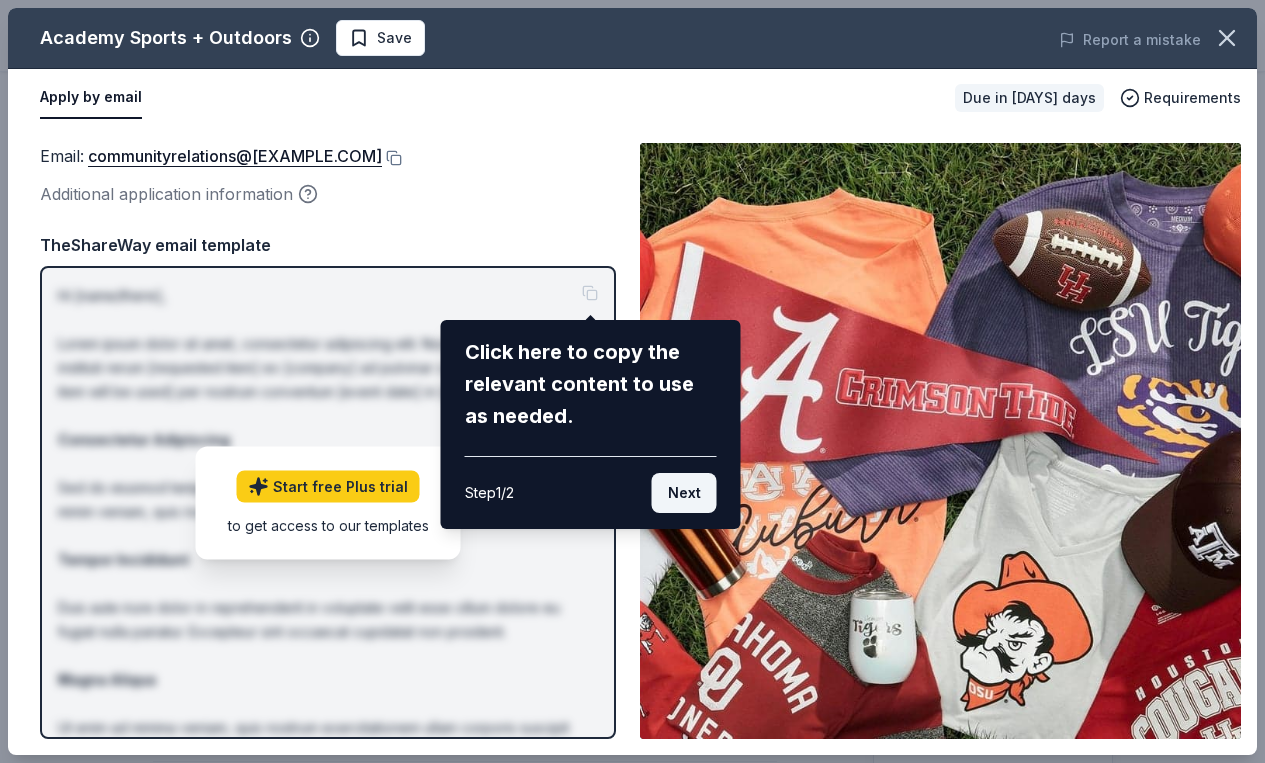 click on "Next" at bounding box center (684, 493) 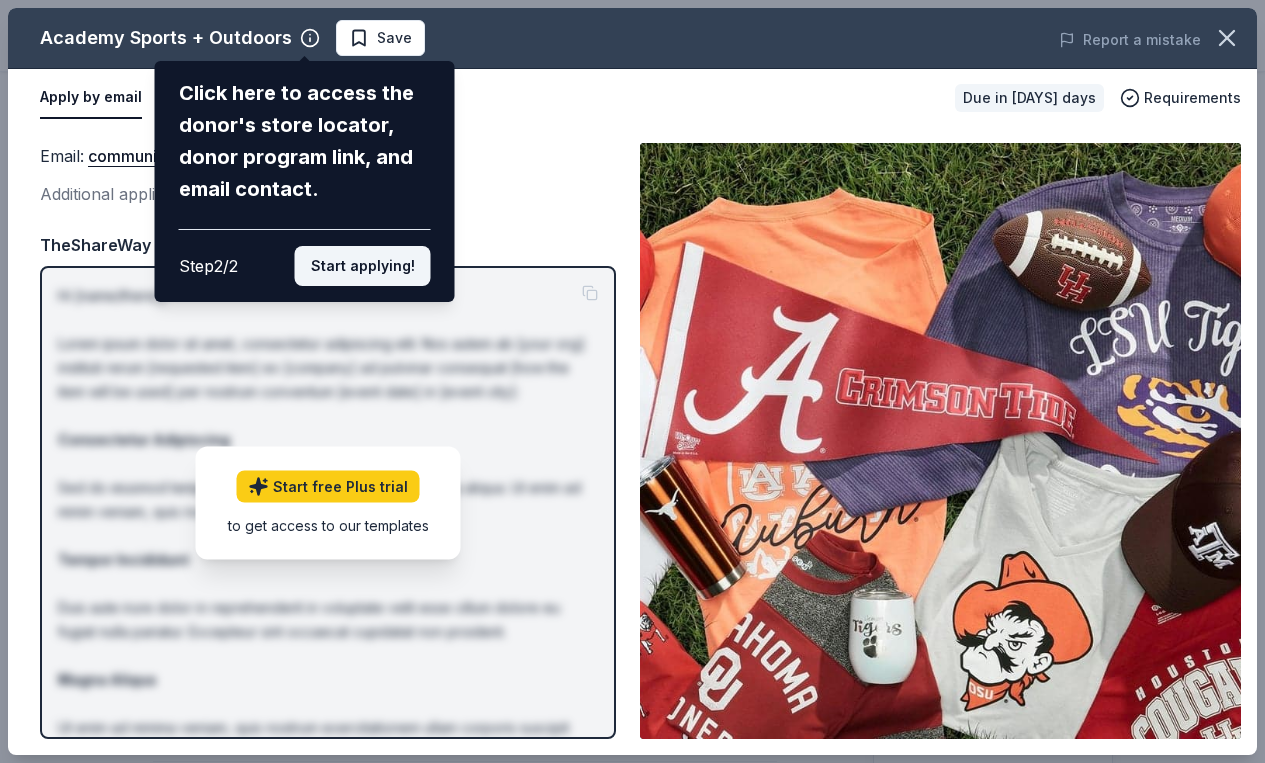 click on "Start applying!" at bounding box center [363, 266] 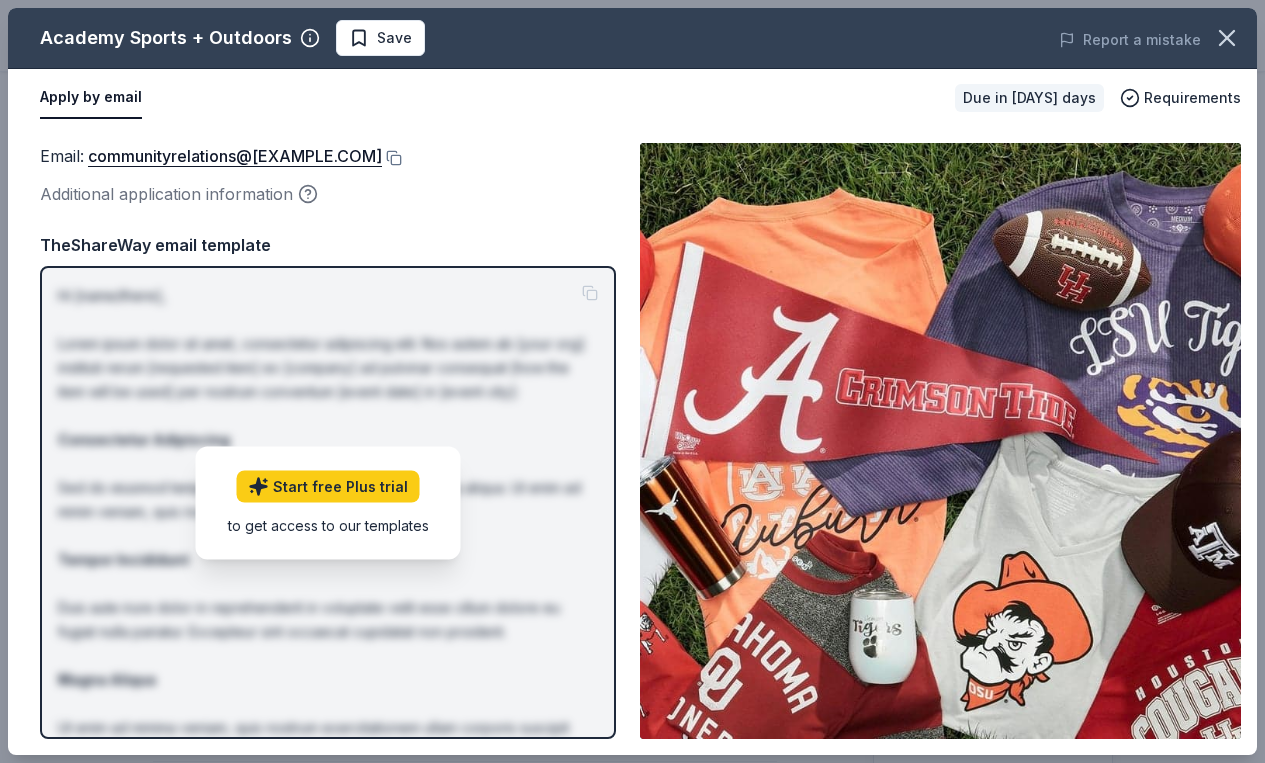 click on "TheShareWay email template" at bounding box center [328, 245] 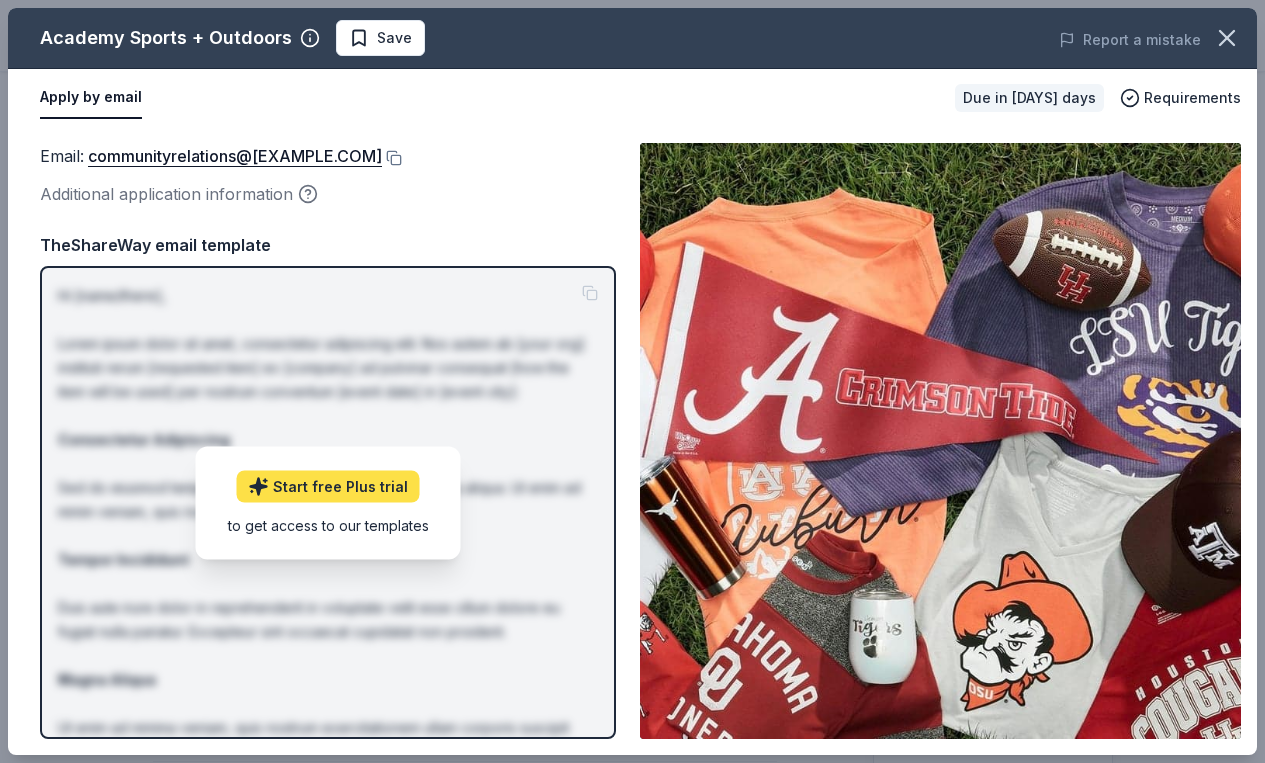 click on "Start free Plus trial" at bounding box center [328, 486] 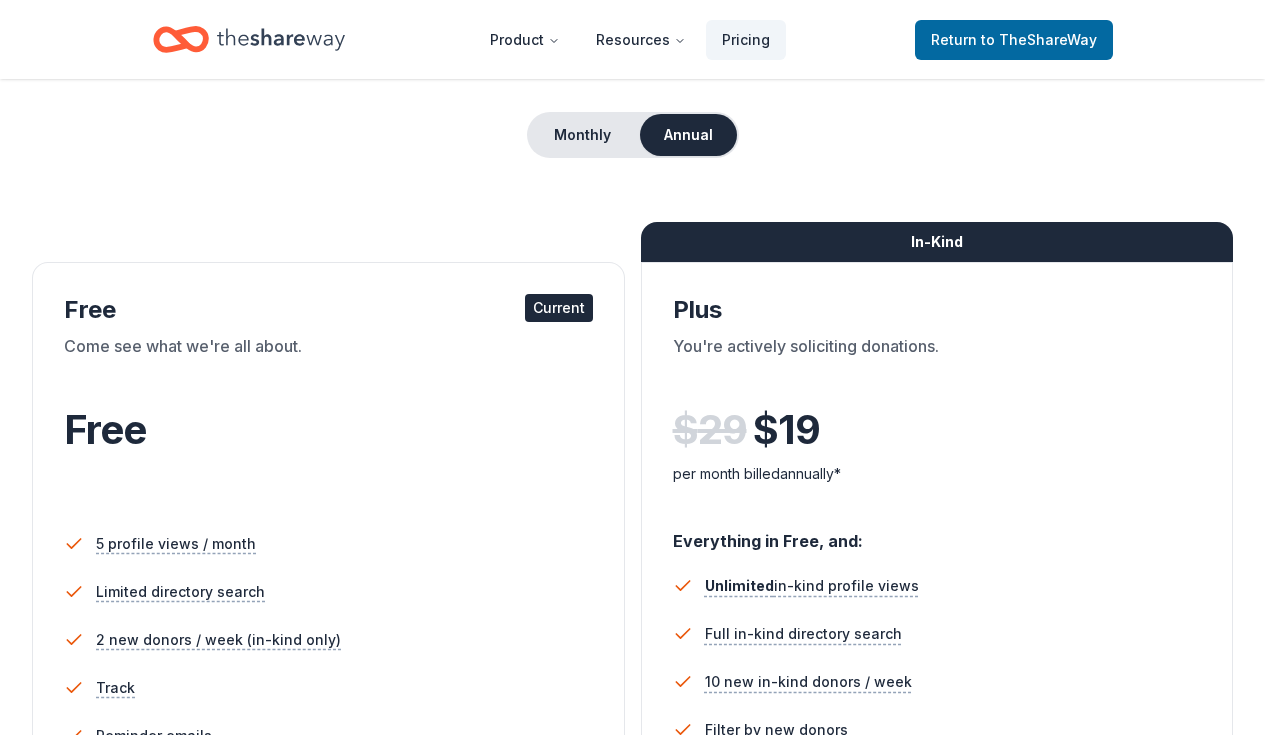scroll, scrollTop: 170, scrollLeft: 0, axis: vertical 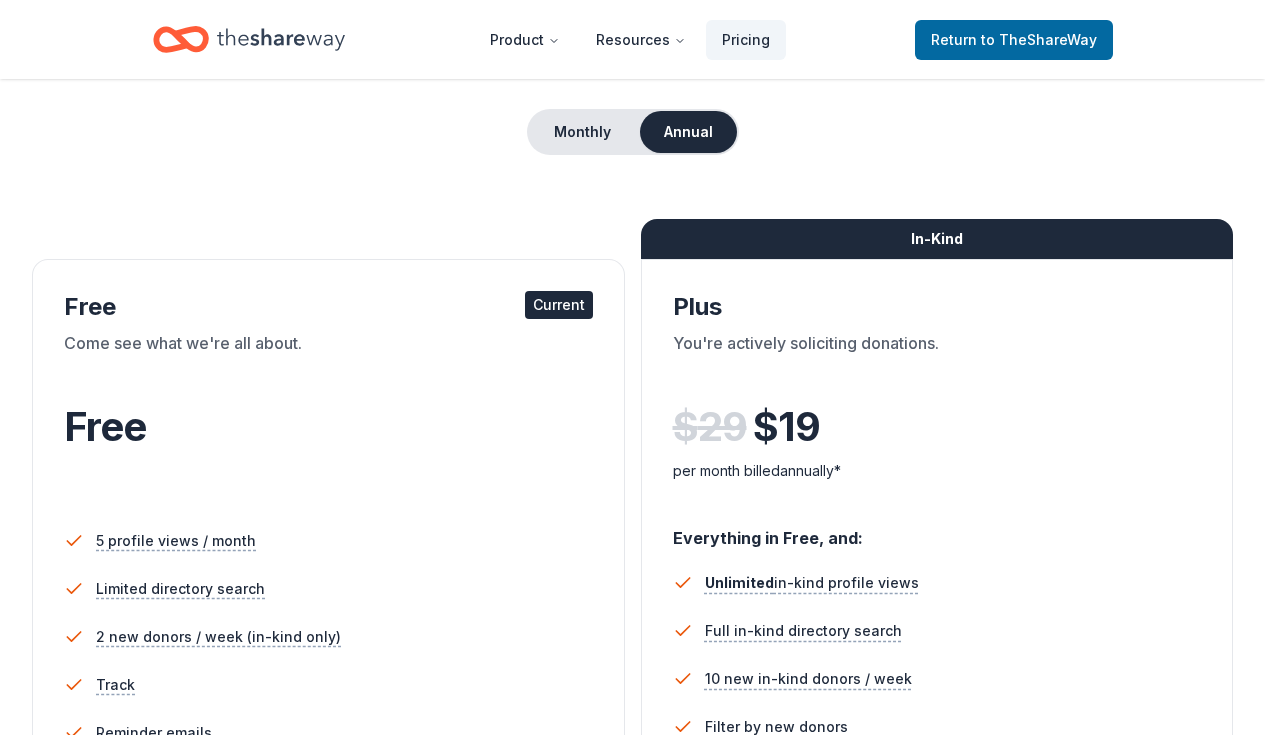click on "Free Current" at bounding box center (328, 307) 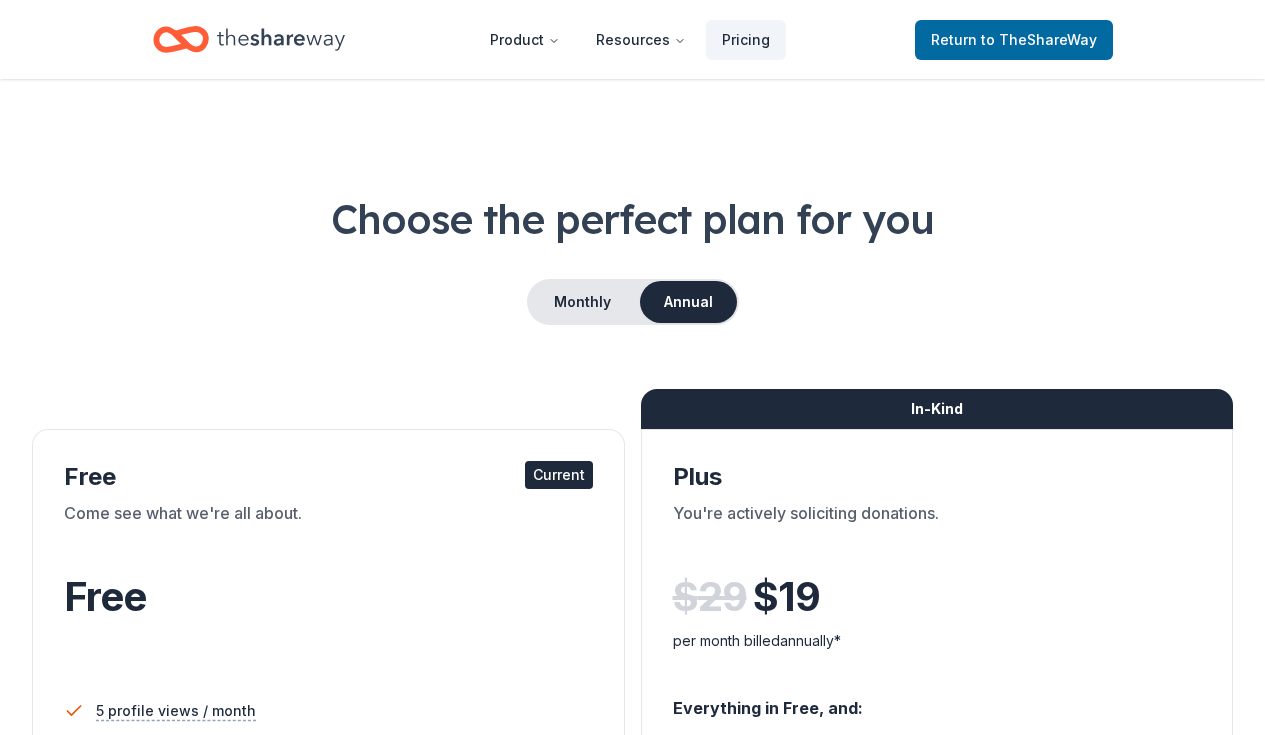 scroll, scrollTop: 0, scrollLeft: 0, axis: both 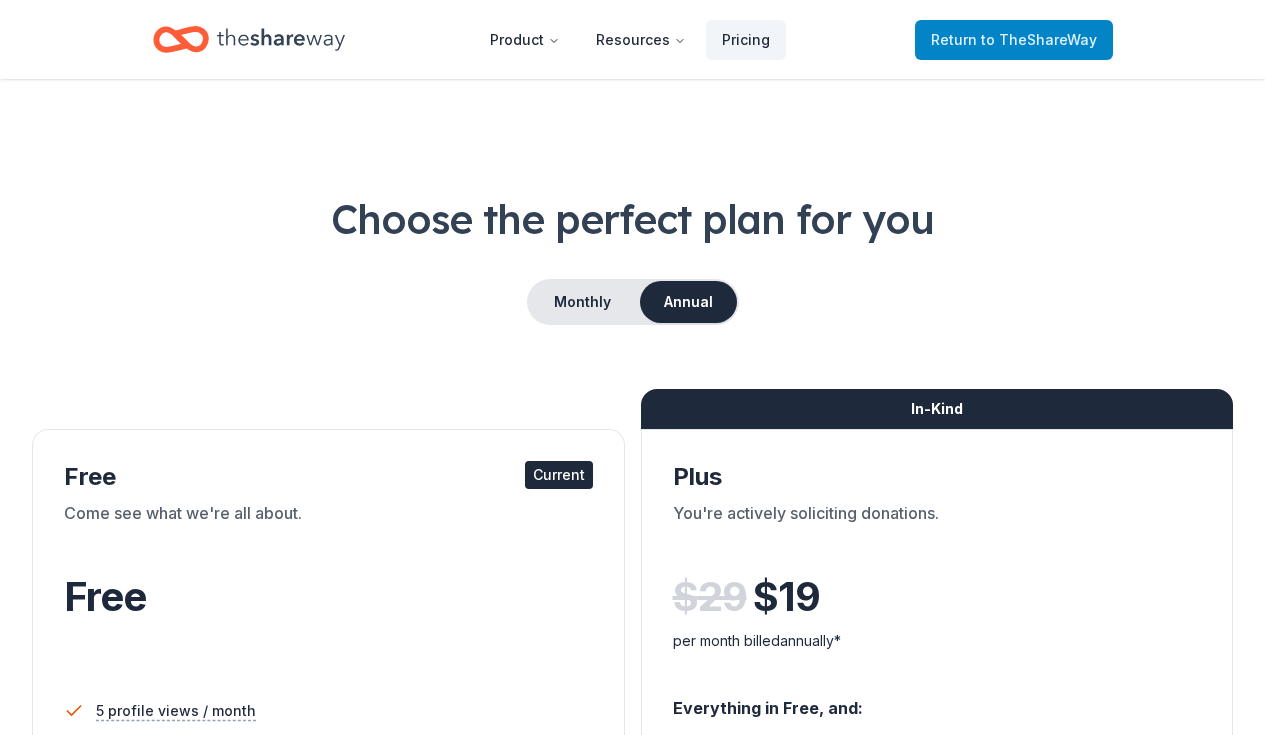 click on "to TheShareWay" at bounding box center [1039, 39] 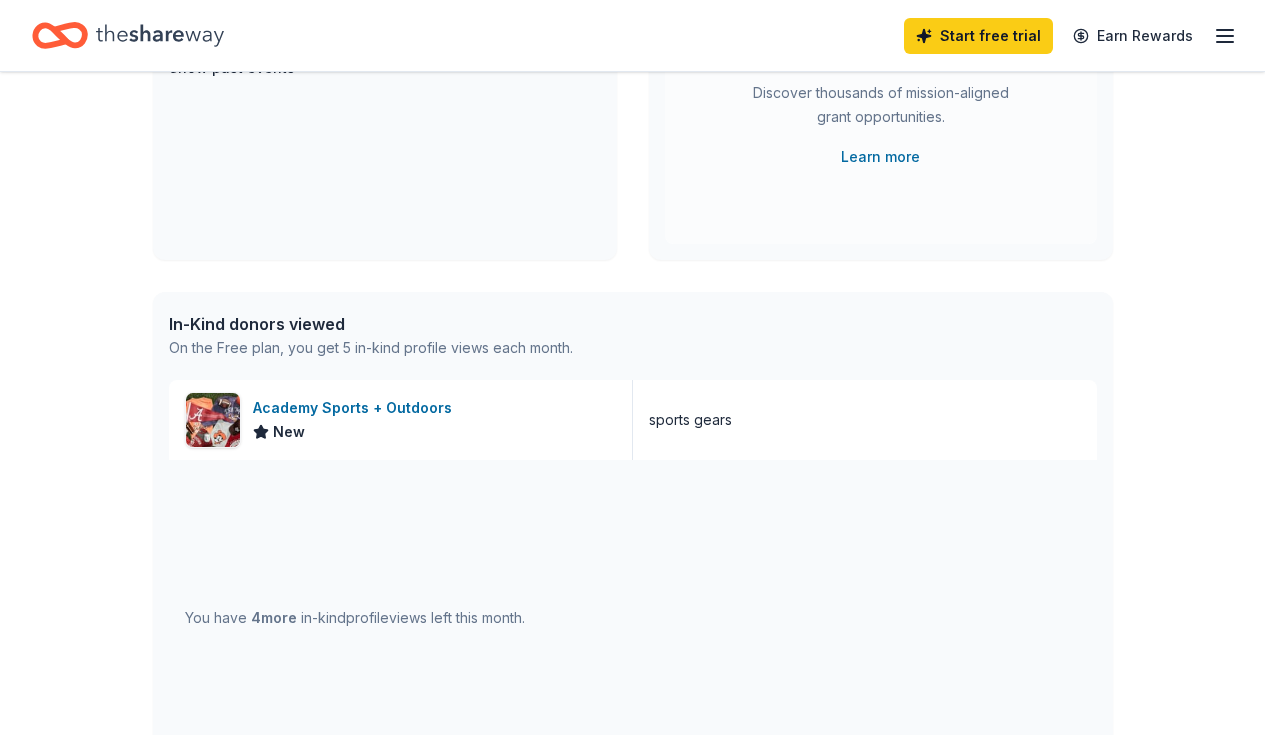 scroll, scrollTop: 325, scrollLeft: 0, axis: vertical 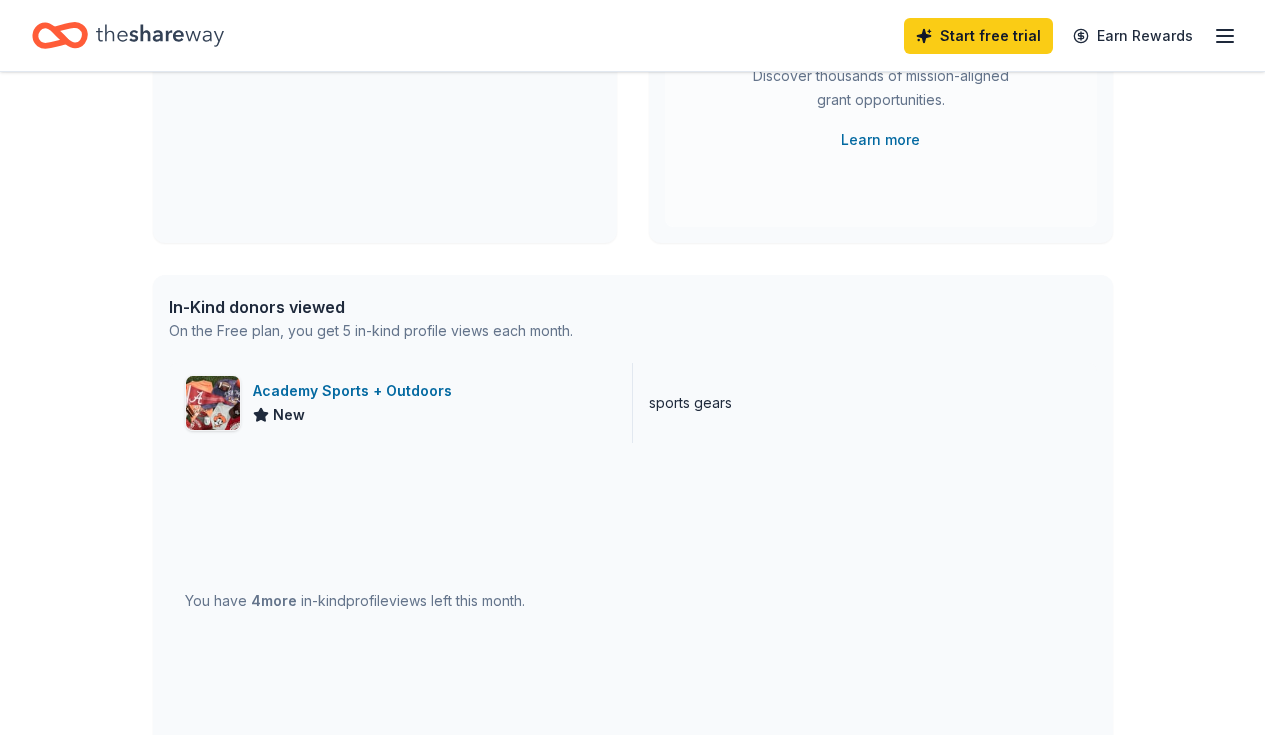 click on "Academy Sports + Outdoors" at bounding box center (356, 391) 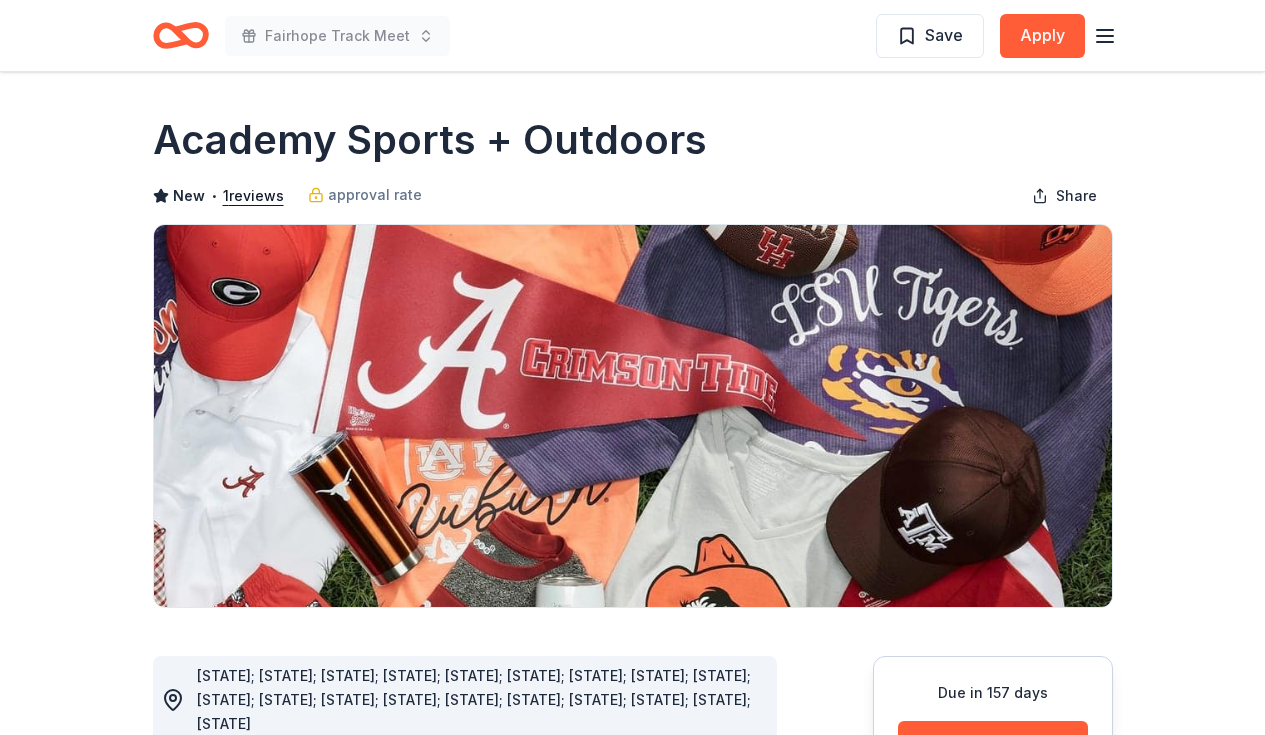 scroll, scrollTop: 0, scrollLeft: 0, axis: both 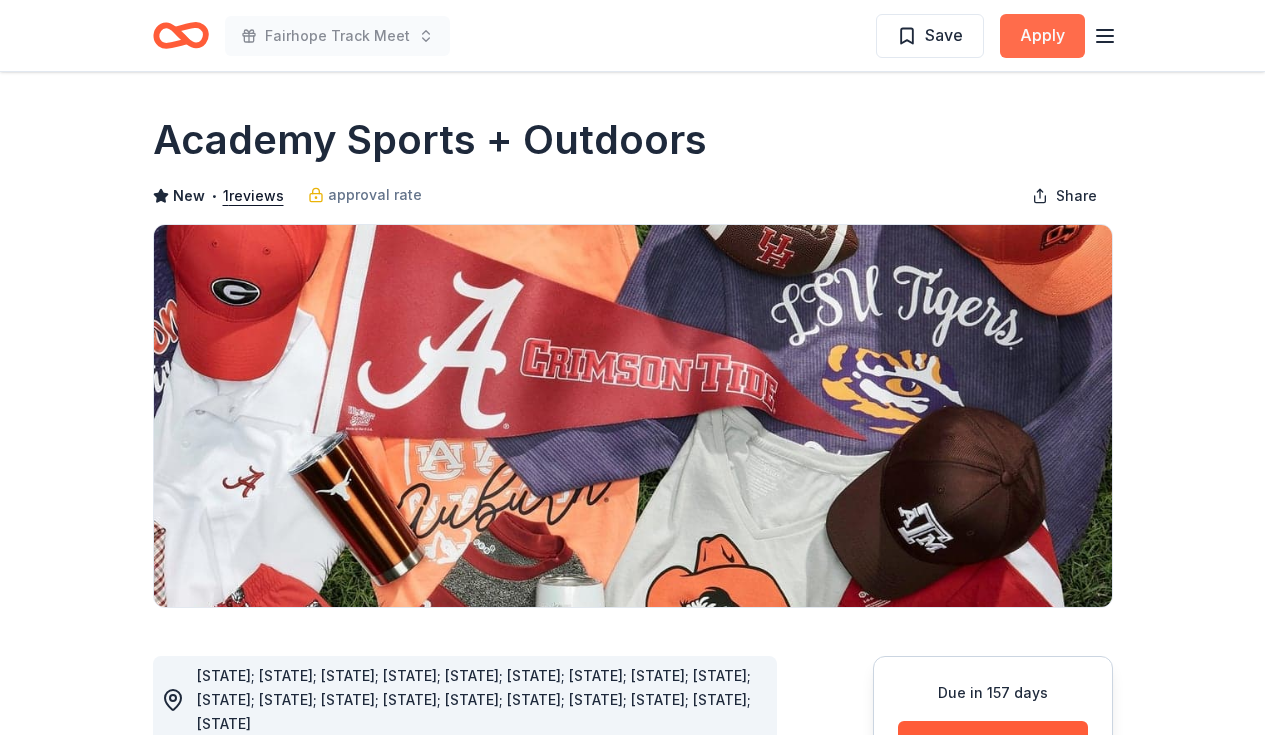 click on "Apply" at bounding box center (1042, 36) 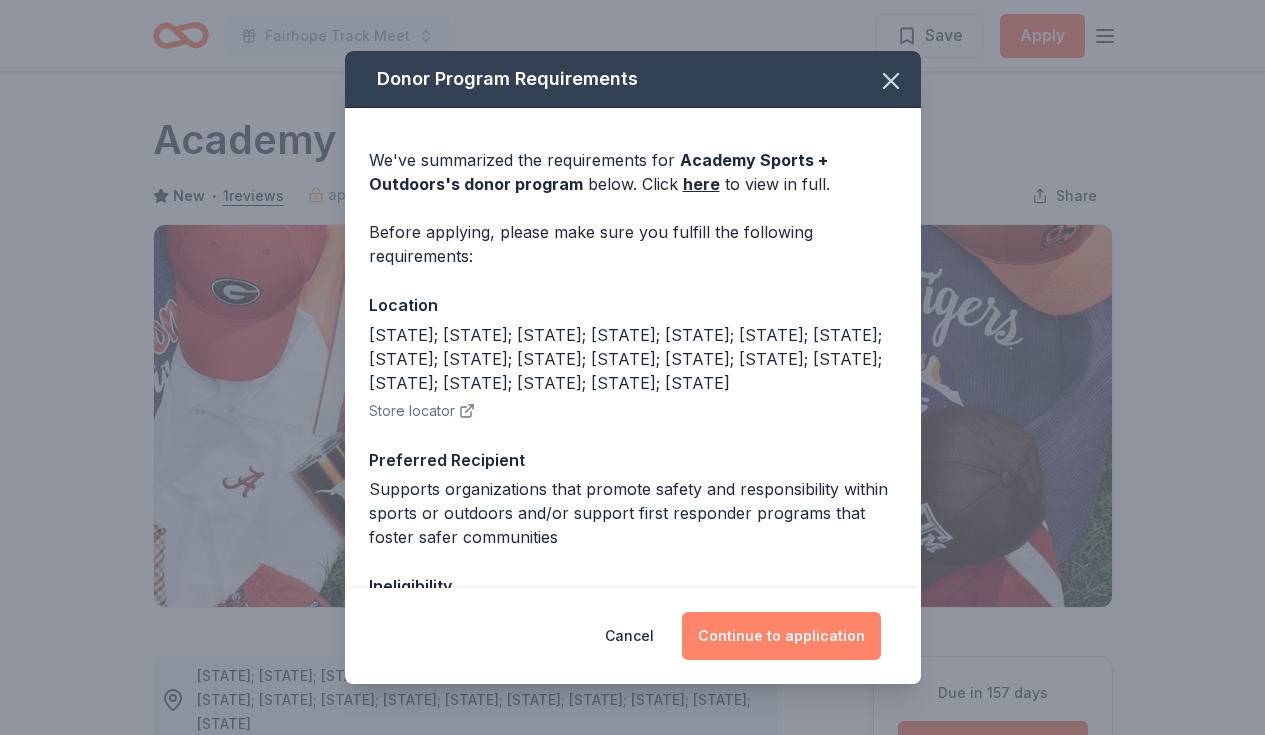 click on "Continue to application" at bounding box center (781, 636) 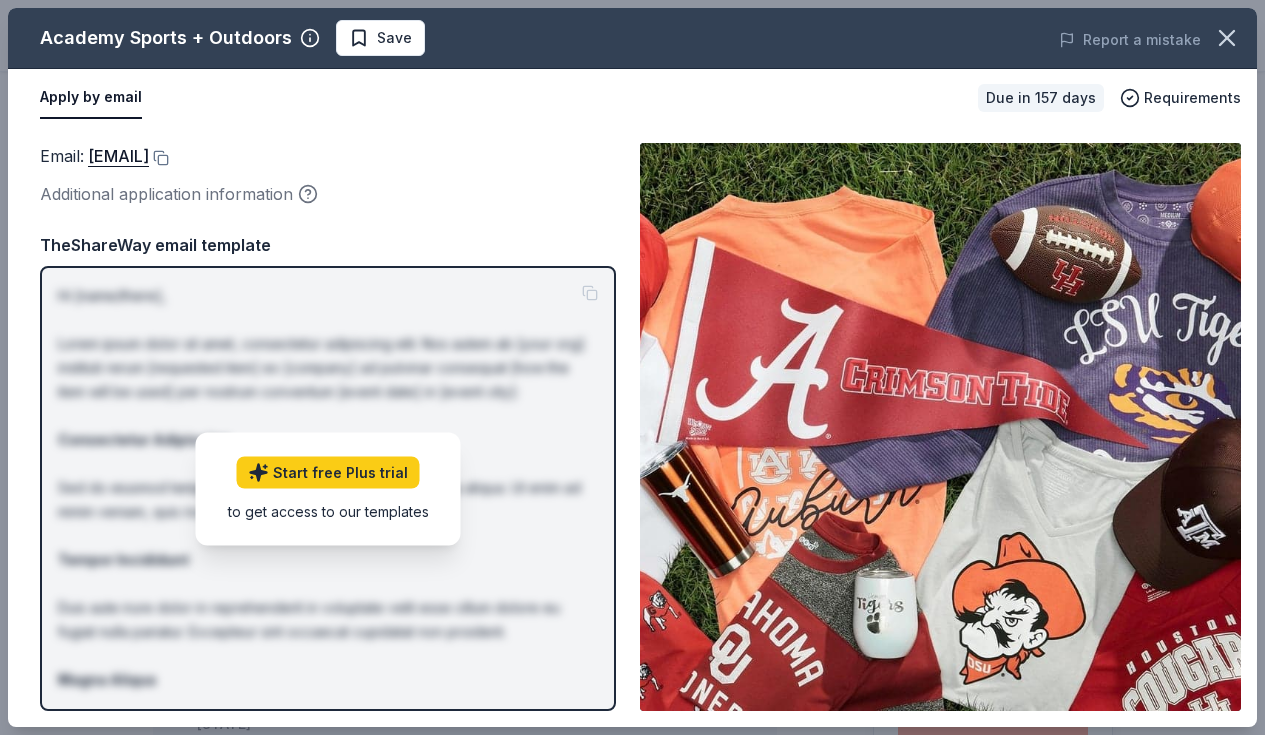 click on "Email : communityrelations@academy.com Additional application information   TheShareWay email template Hi [name/there],
Lorem ipsum dolor sit amet, consectetur adipiscing elit. Nos autem ab [your org] instituti rerum [requested item] ex [company] ad pulvinar consequat [how the item will be used] per nostrum conventum [event date] in [event city]:
Consectetur Adipiscing
Sed do eiusmod tempor incididunt ut labore et dolore magna aliqua. Ut enim ad minim veniam, quis nostrud exercitation ullamco laboris.
Tempor Incididunt
Duis aute irure dolor in reprehenderit in voluptate velit esse cillum dolore eu fugiat nulla pariatur. Excepteur sint occaecat cupidatat non proident.
Magna Aliqua
Ut enim ad minima veniam, quis nostrum exercitationem ullam corporis suscipit laboriosam, nisi ut aliquid ex ea commodi consequatur.
Nostrum ID numerus est [EIN]. Contactus per [your phone number].
Best,
[your name] Start free Plus trial to get access to our templates" at bounding box center (328, 427) 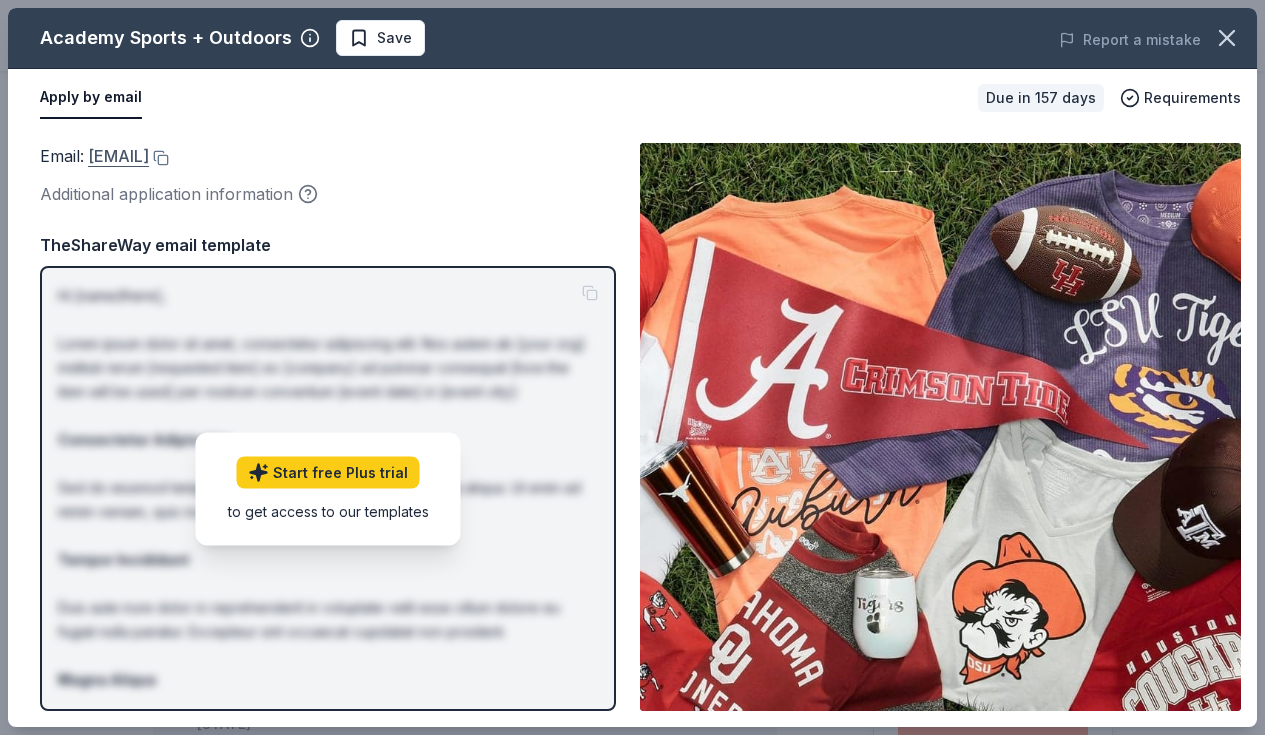 click on "communityrelations@[EXAMPLE.COM]" at bounding box center (118, 156) 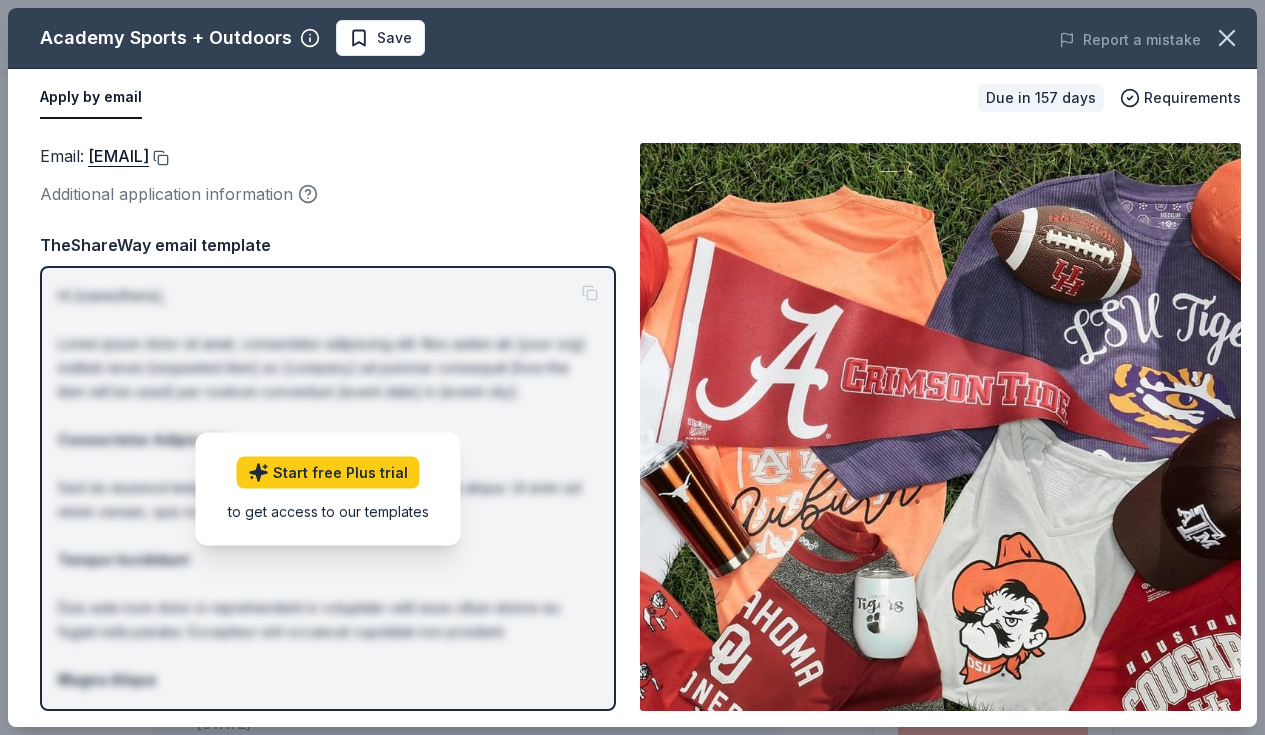 click at bounding box center [159, 158] 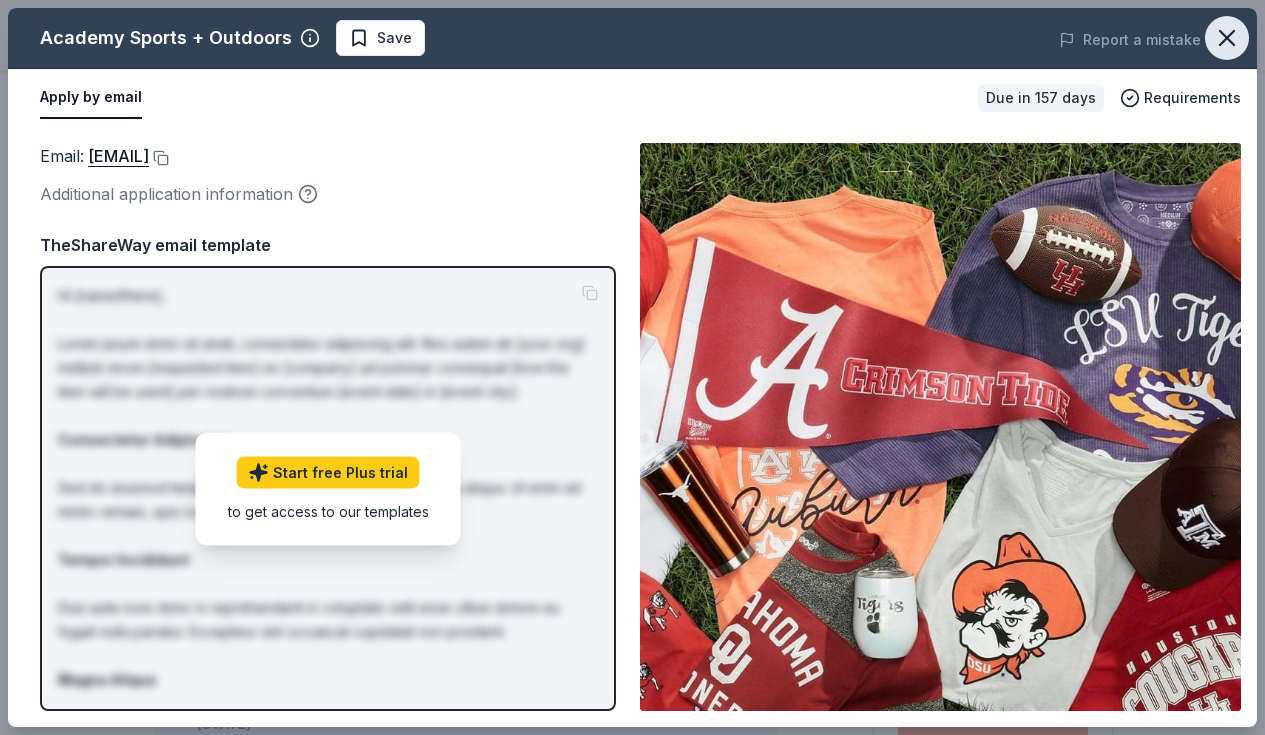 click 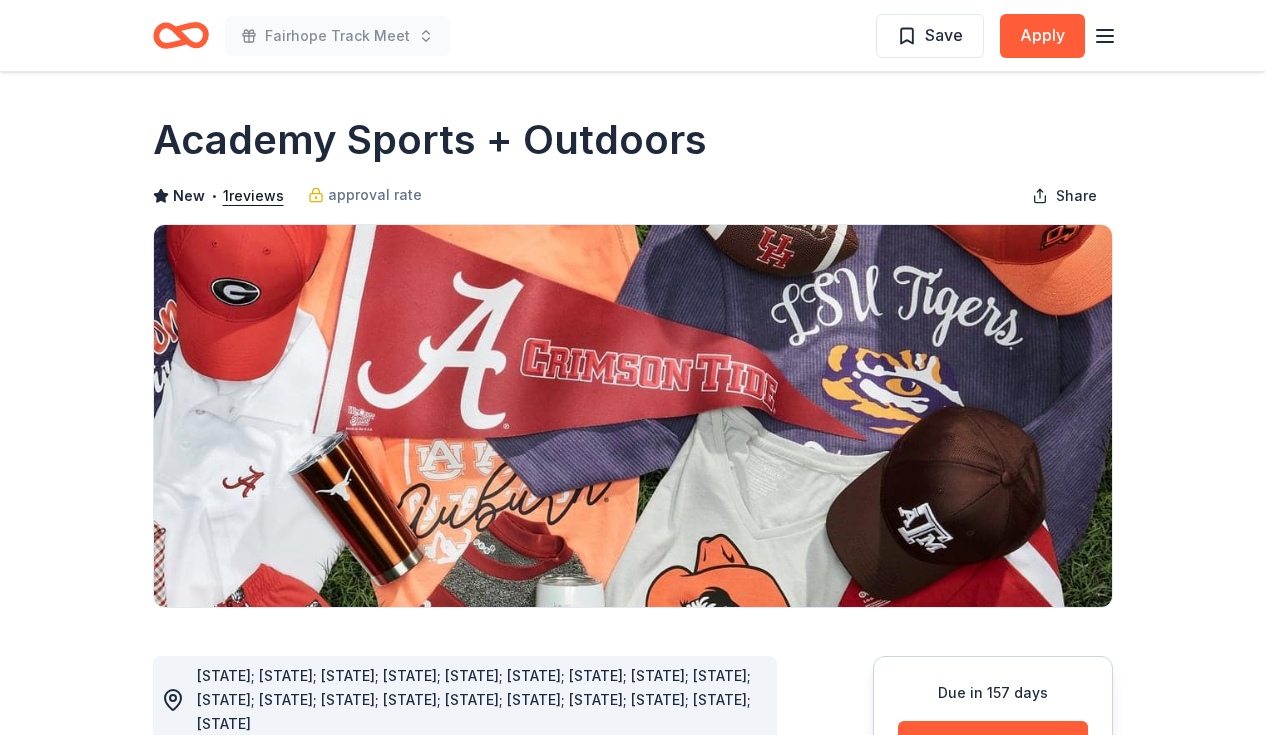 scroll, scrollTop: 0, scrollLeft: 0, axis: both 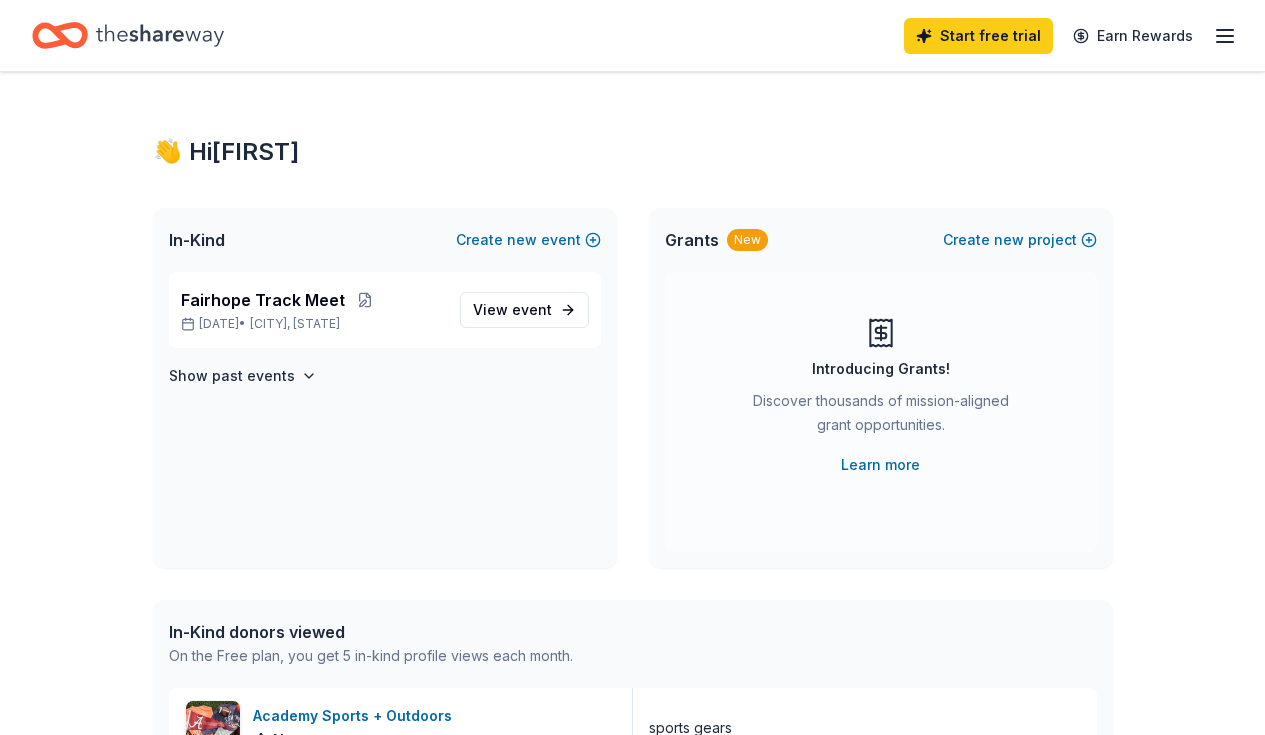 click on "Start free  trial Earn Rewards" at bounding box center [1070, 35] 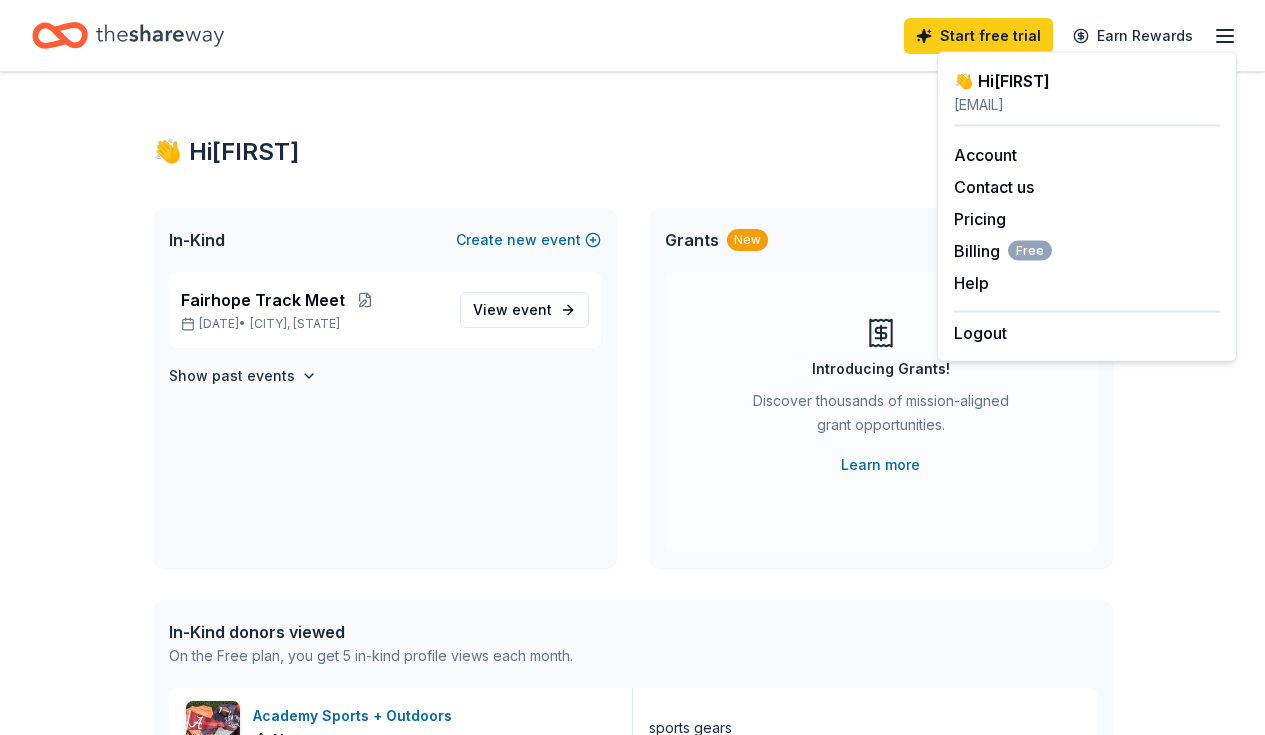 click on "👋 Hi  Michael" at bounding box center (633, 152) 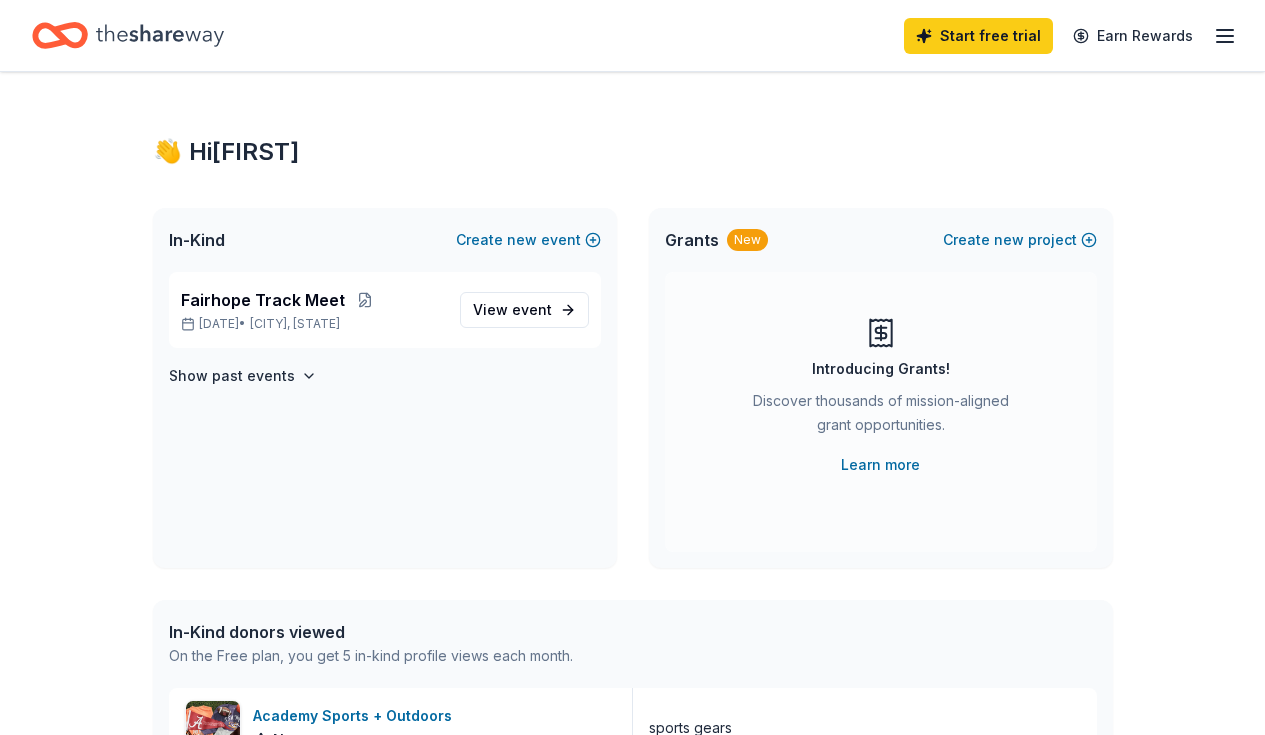 click 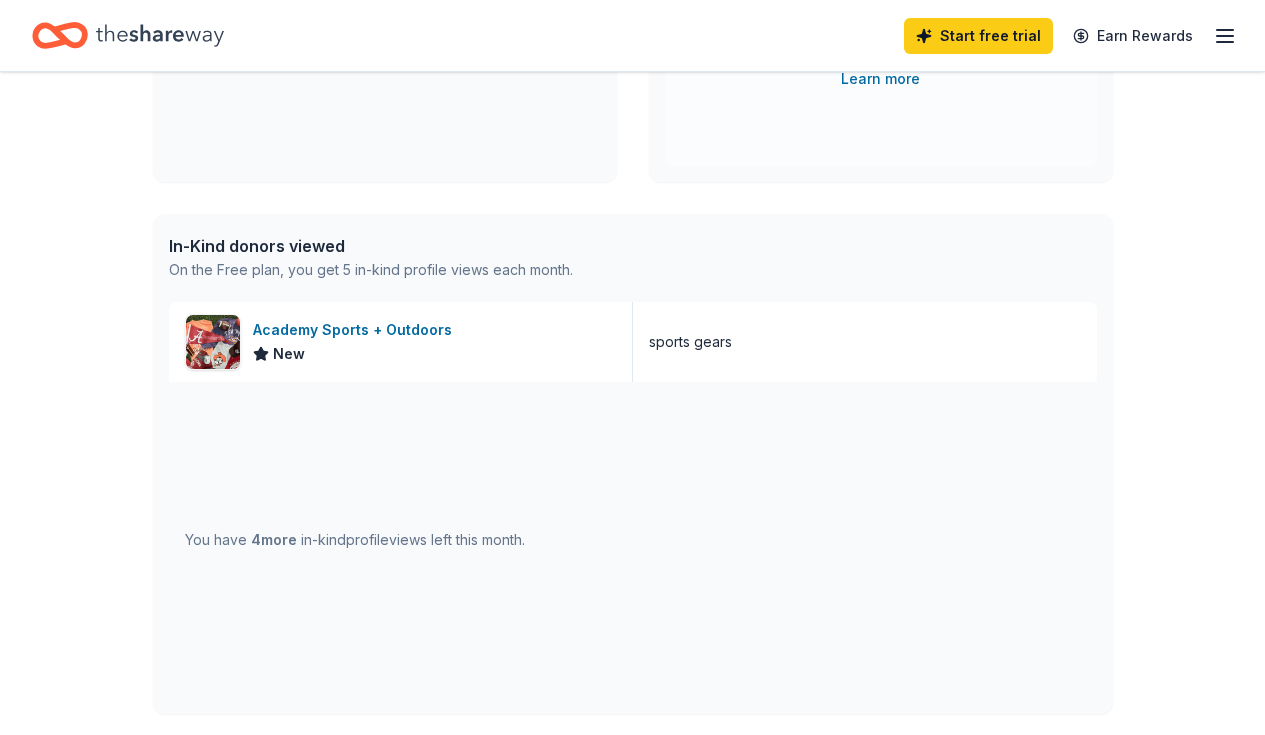 scroll, scrollTop: 357, scrollLeft: 0, axis: vertical 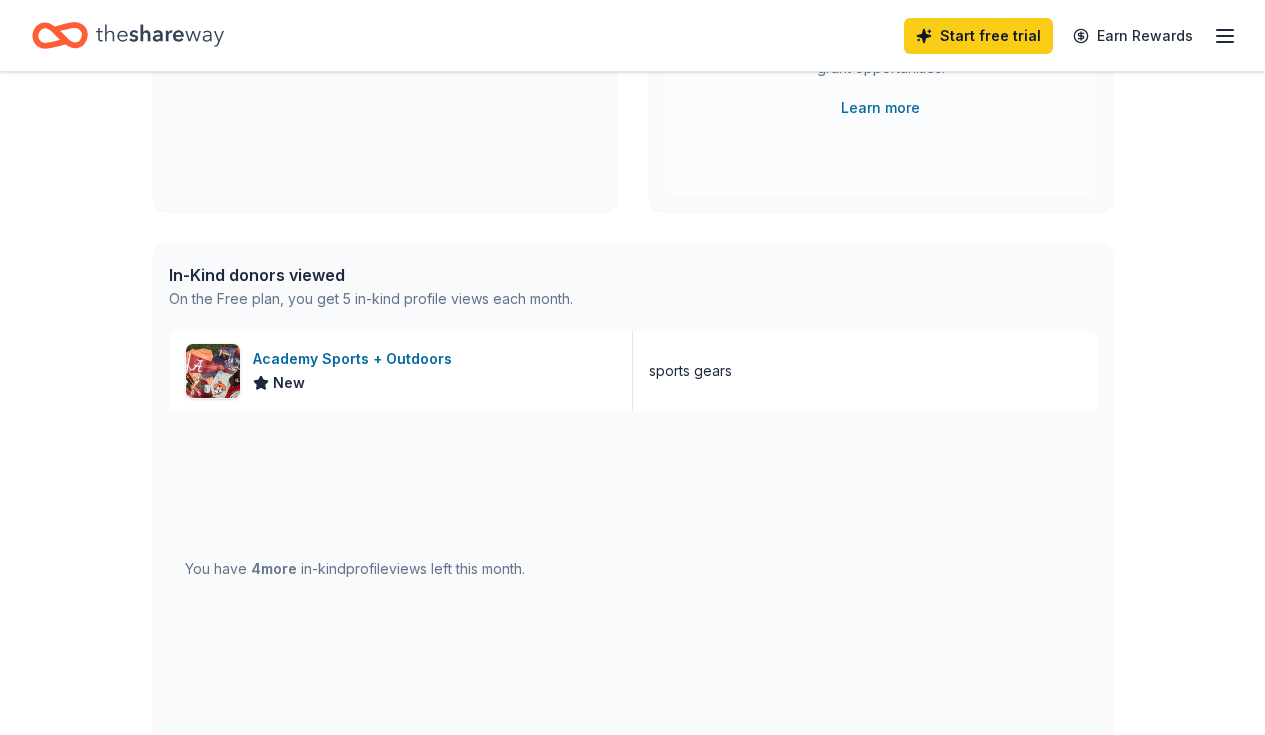 click on "In-Kind donors viewed" at bounding box center [371, 275] 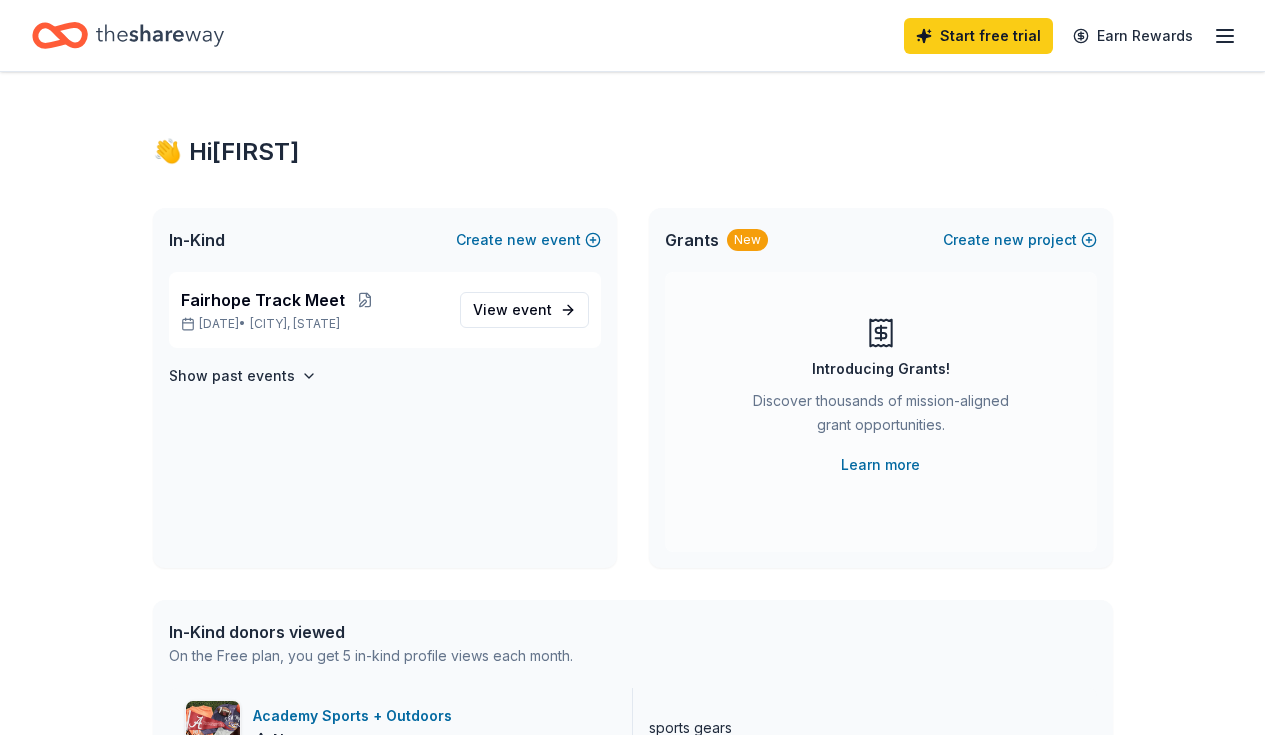 scroll, scrollTop: 0, scrollLeft: 0, axis: both 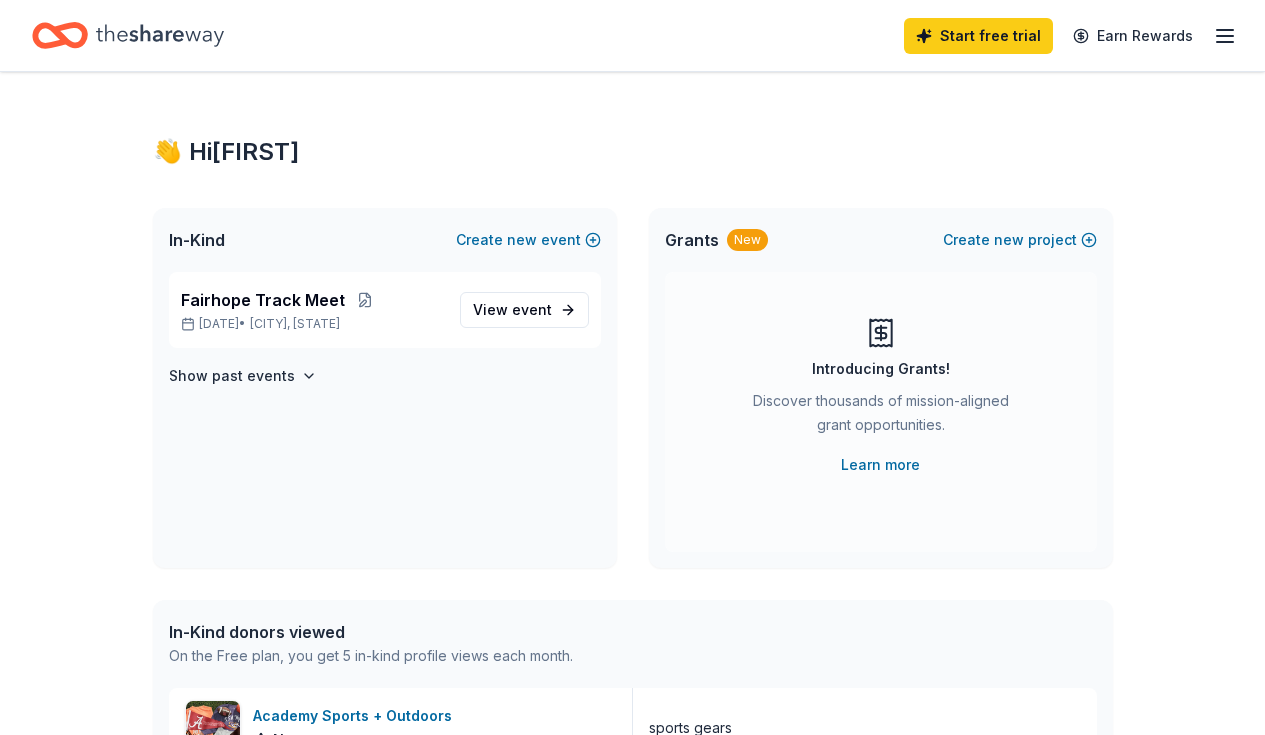 click 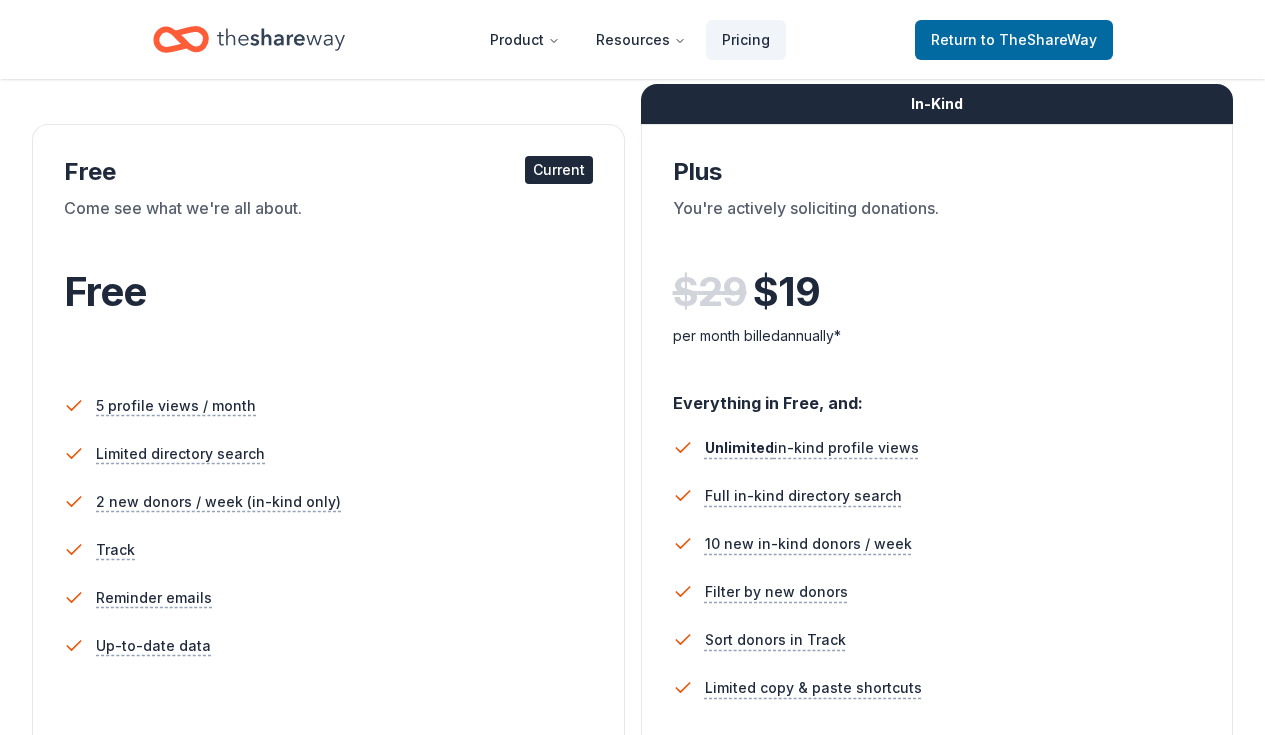 scroll, scrollTop: 311, scrollLeft: 0, axis: vertical 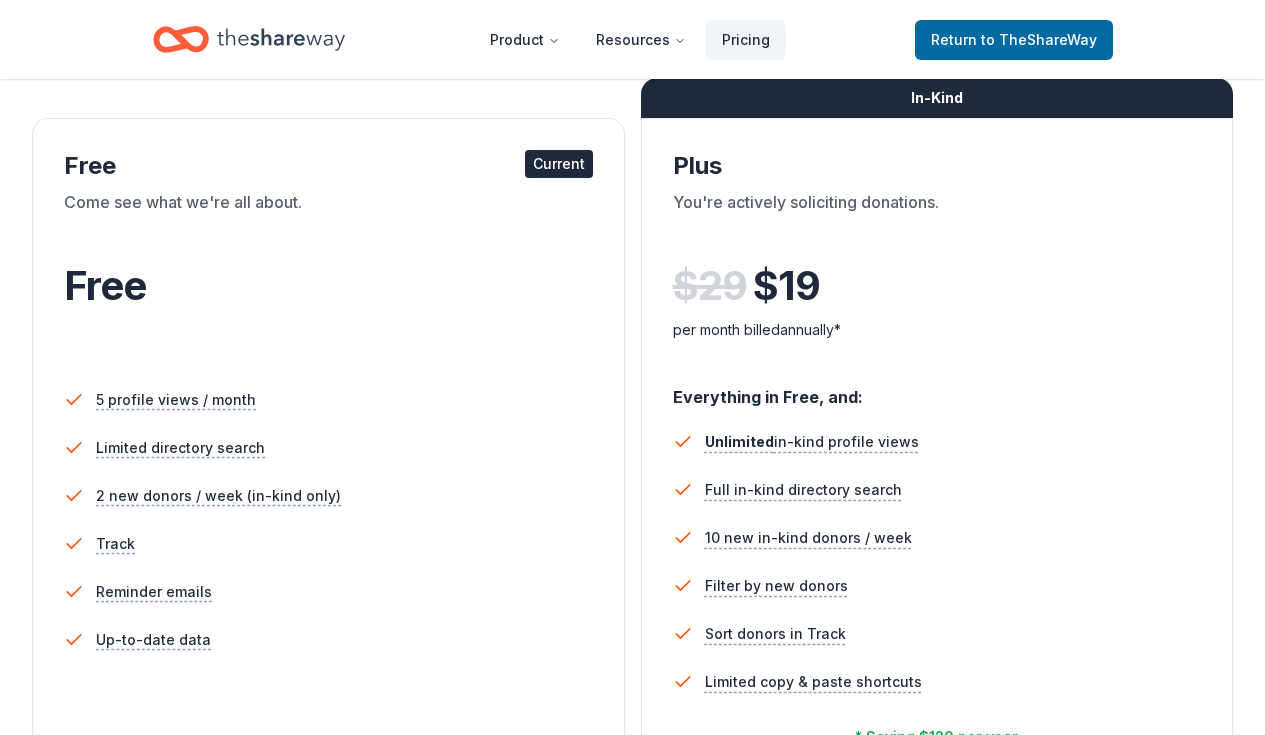 click on "Come see what we're all about." at bounding box center (328, 218) 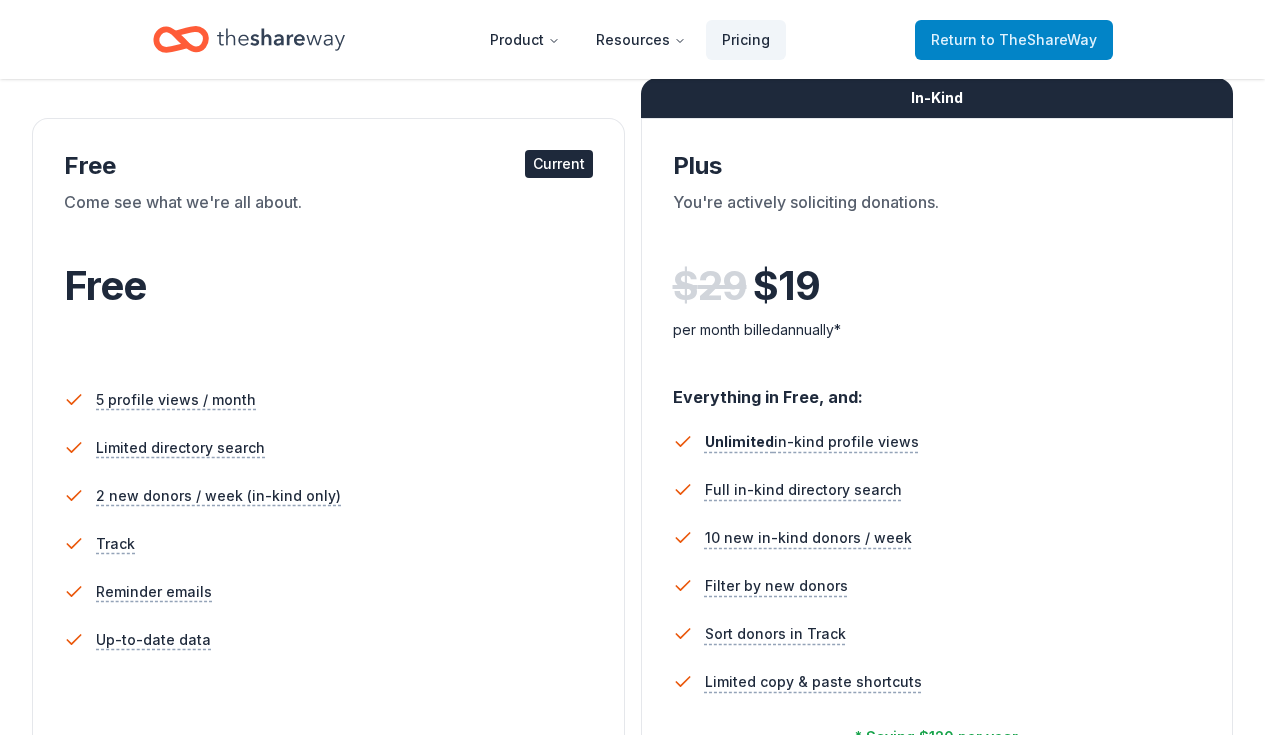 click on "Return to TheShareWay" at bounding box center [1014, 40] 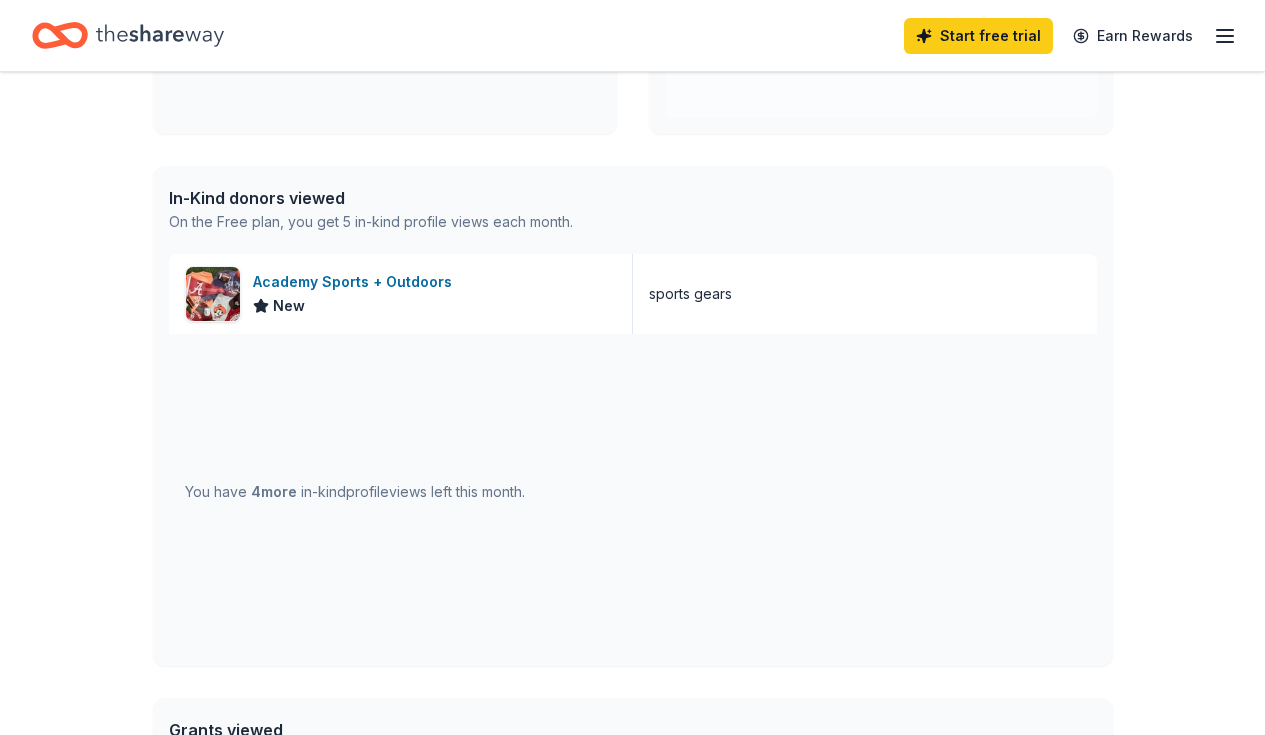 scroll, scrollTop: 386, scrollLeft: 0, axis: vertical 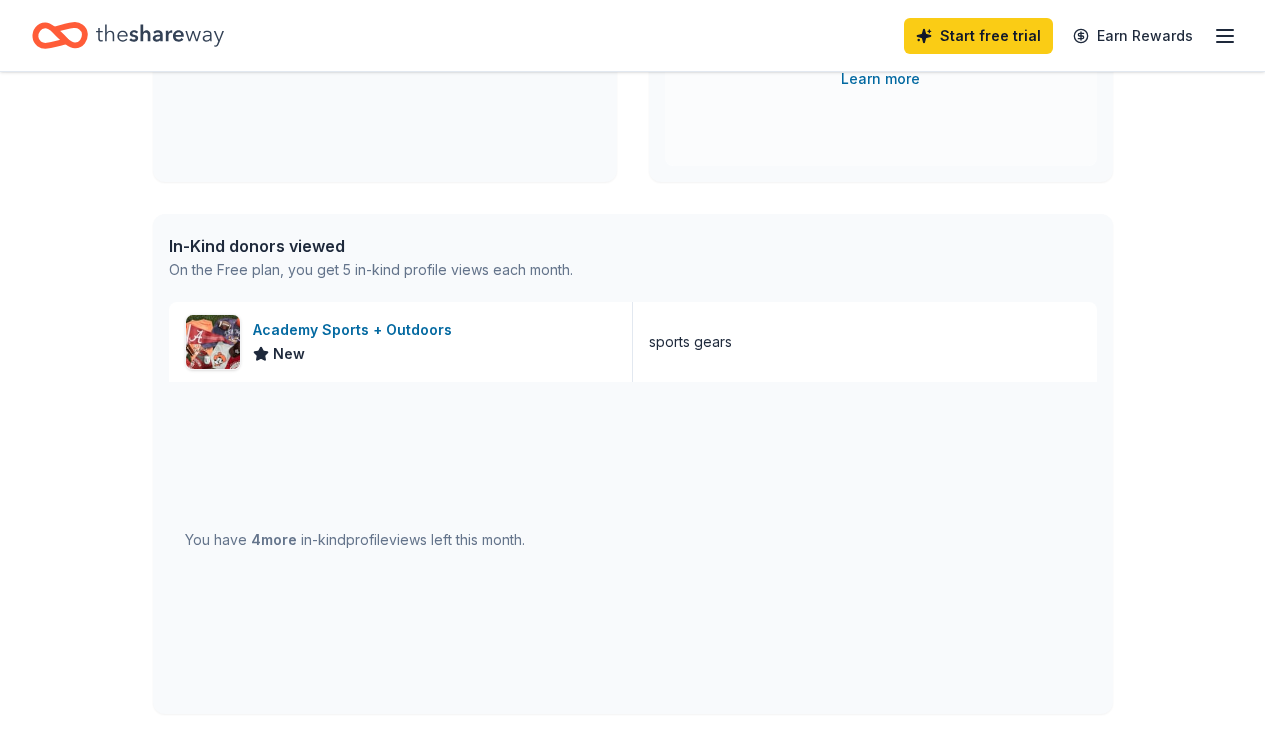 click on "4  more" at bounding box center (274, 539) 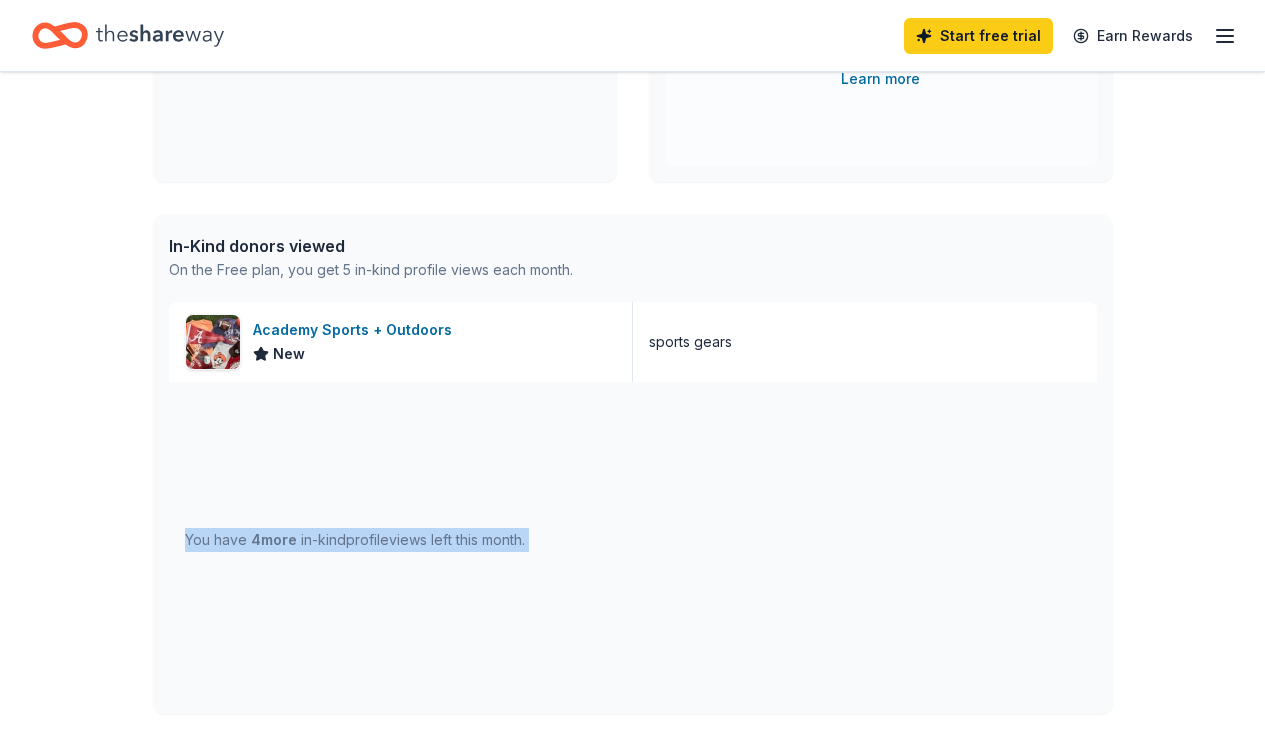 click on "4  more" at bounding box center (274, 539) 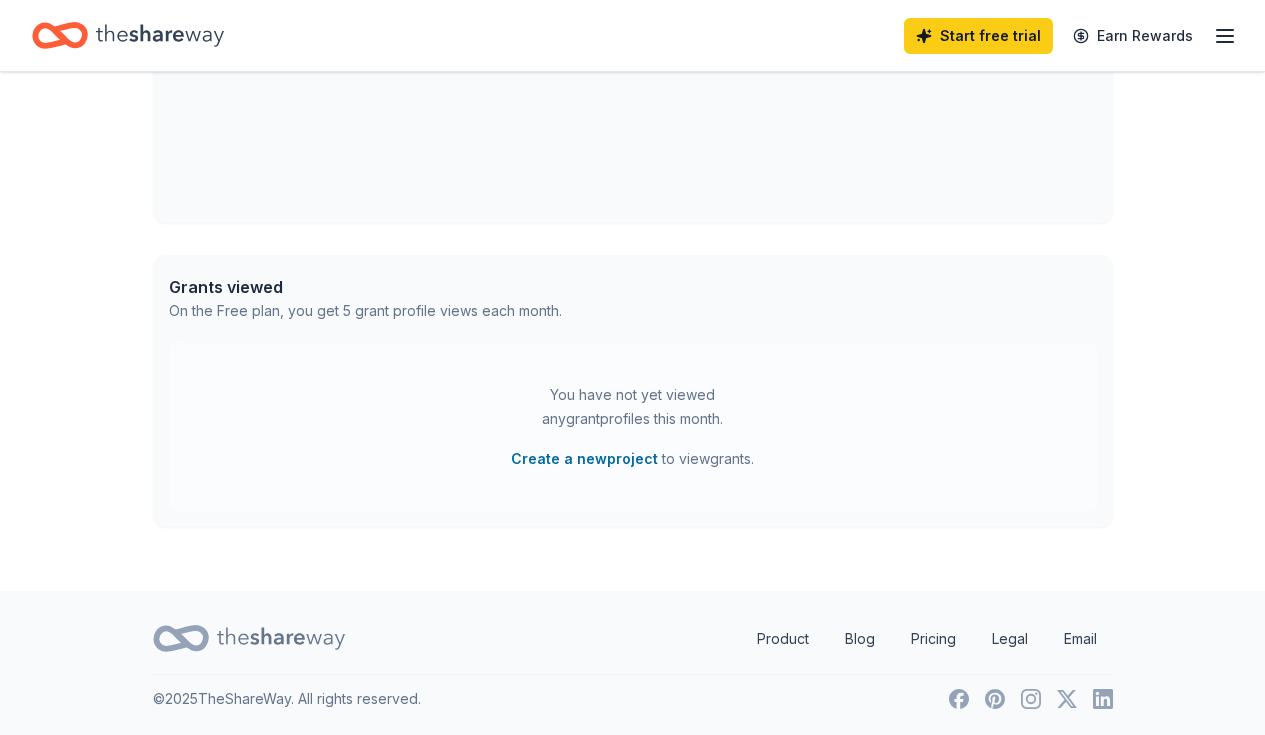scroll, scrollTop: 877, scrollLeft: 0, axis: vertical 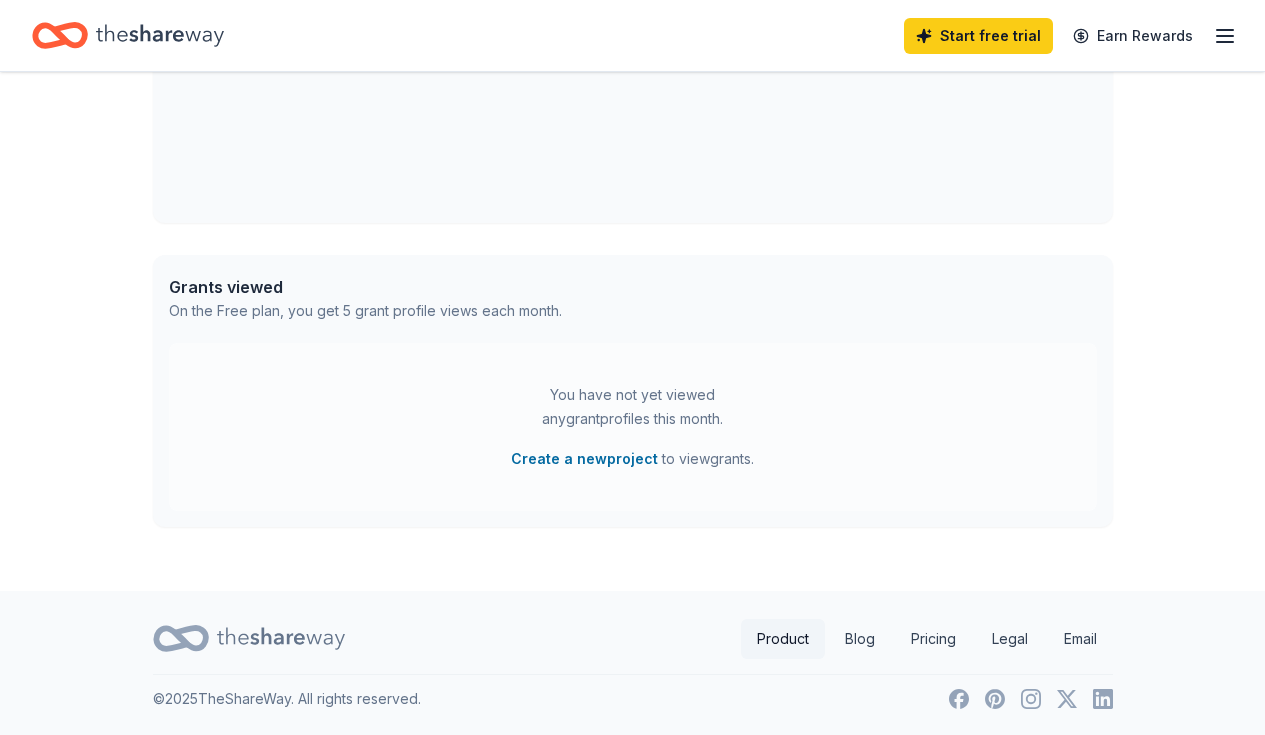 click on "Product" at bounding box center (783, 639) 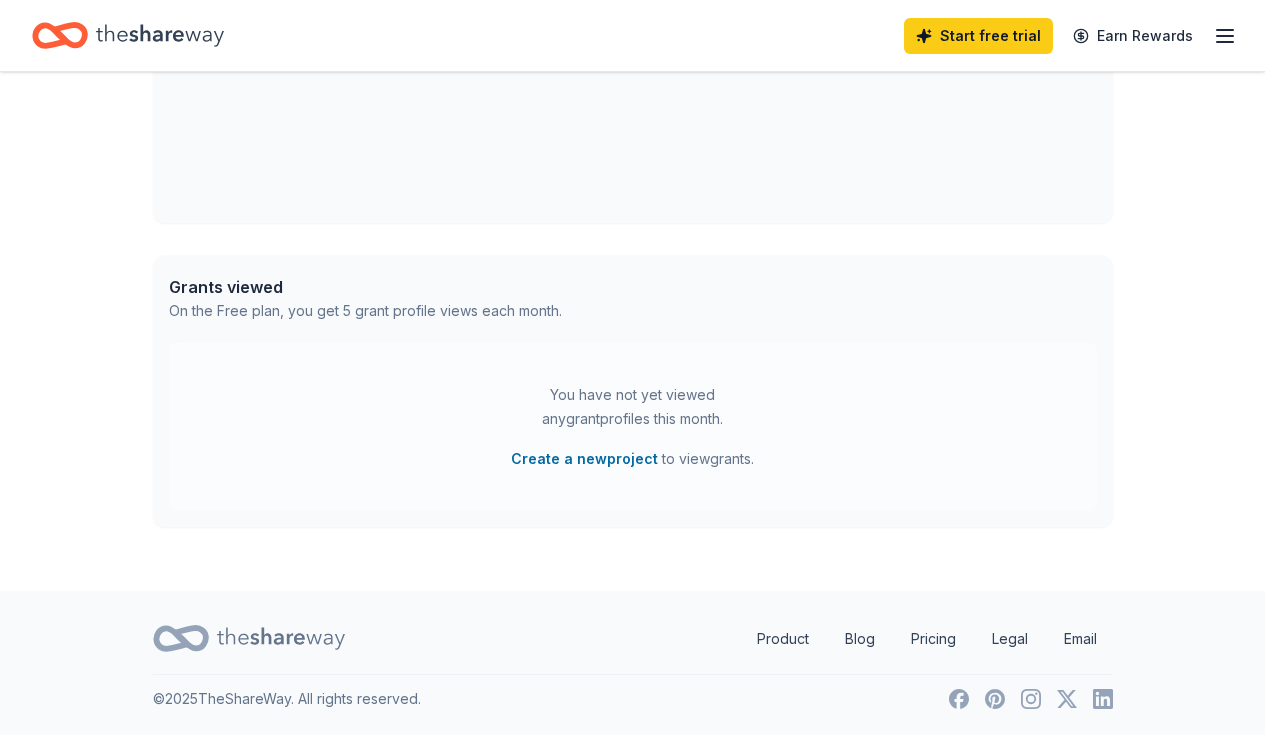 scroll, scrollTop: 0, scrollLeft: 0, axis: both 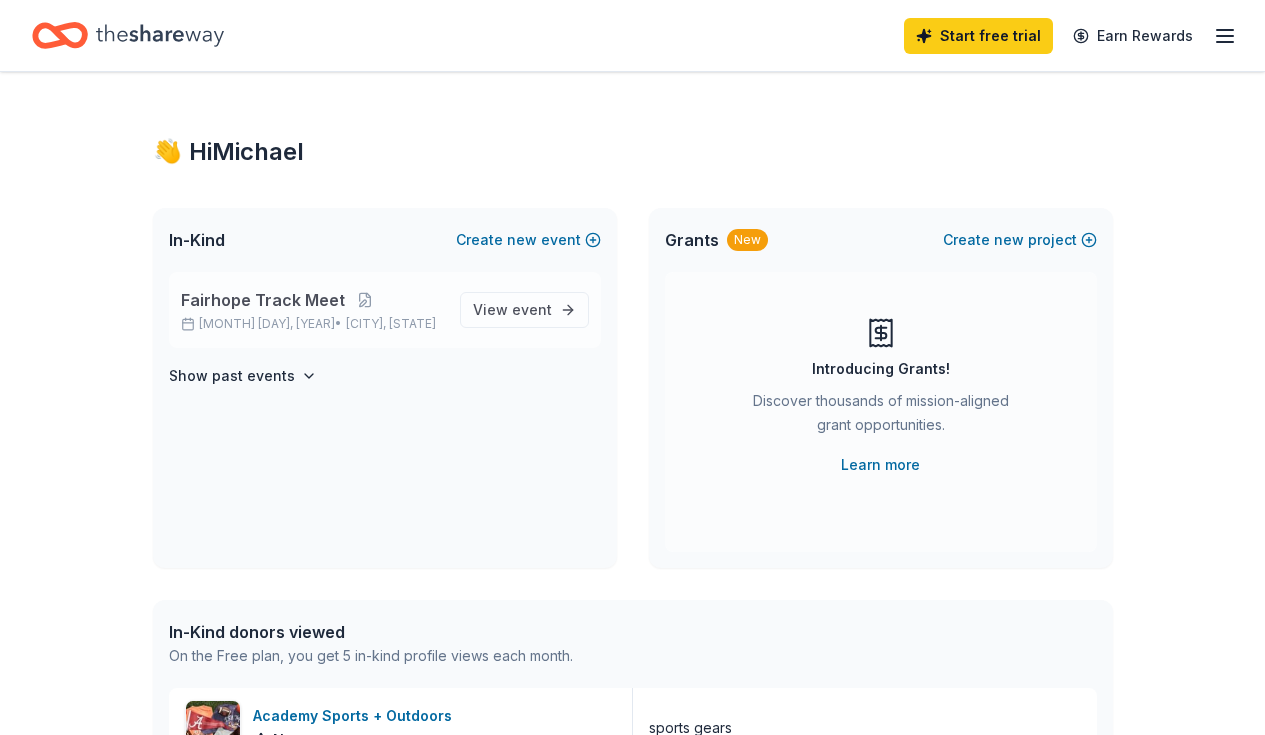 click on "Fairhope Track Meet" at bounding box center (263, 300) 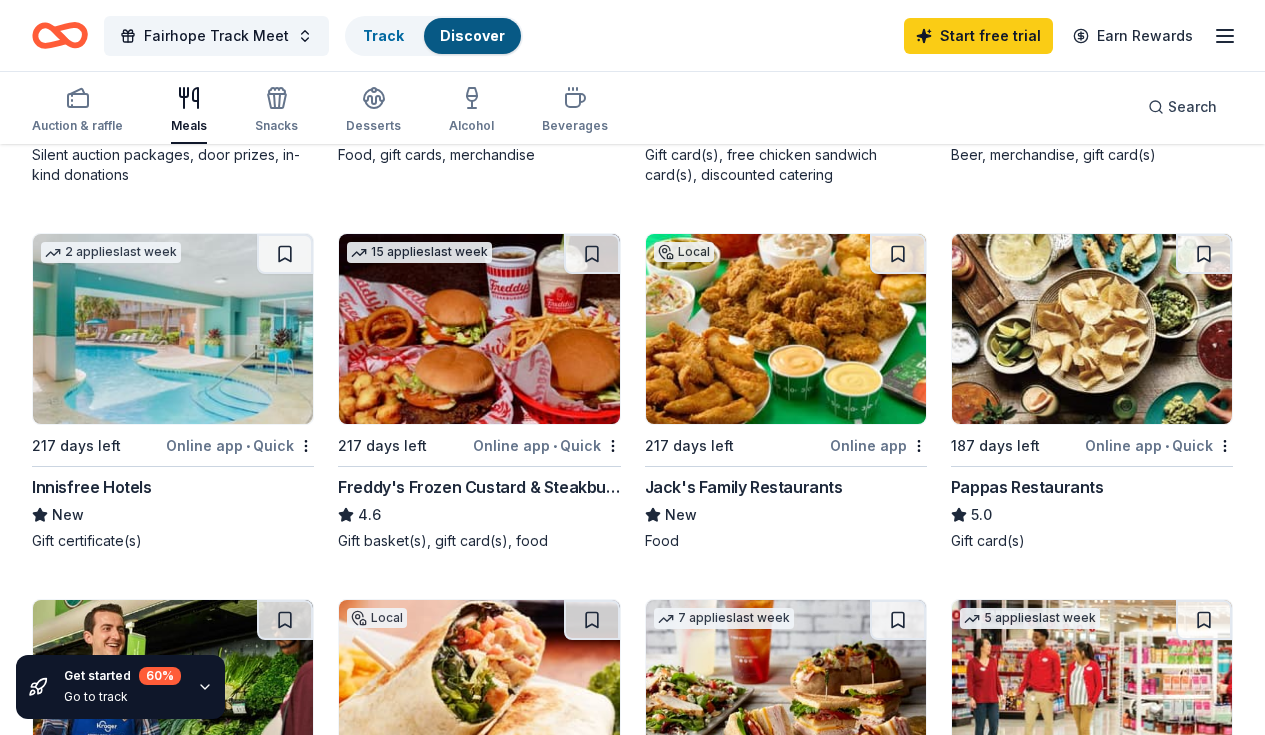 scroll, scrollTop: 525, scrollLeft: 0, axis: vertical 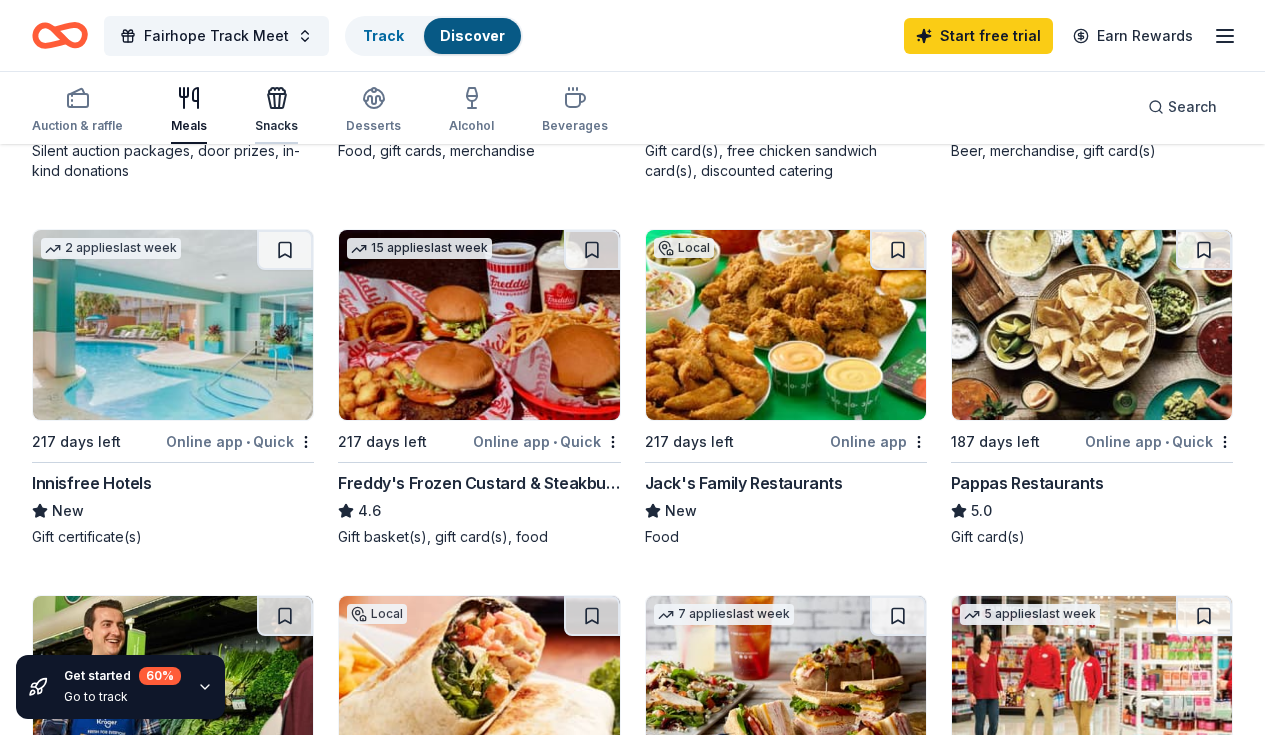 click 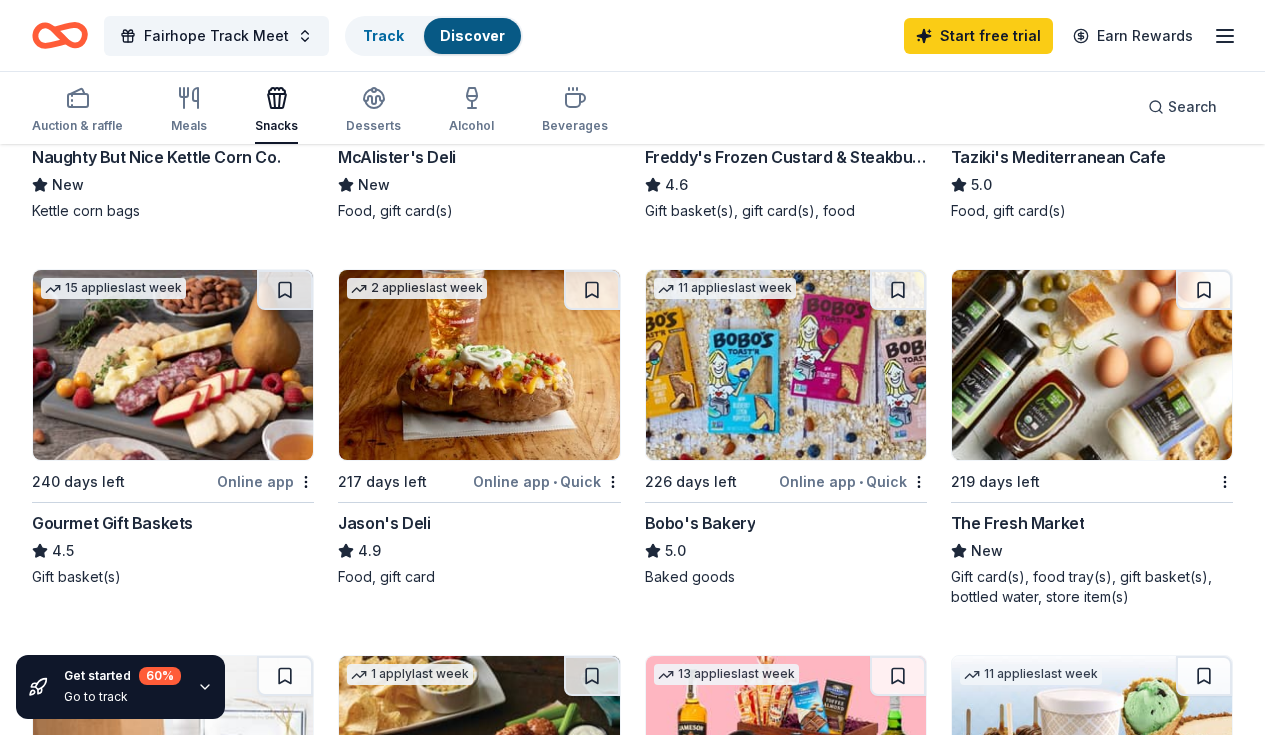 scroll, scrollTop: 26, scrollLeft: 0, axis: vertical 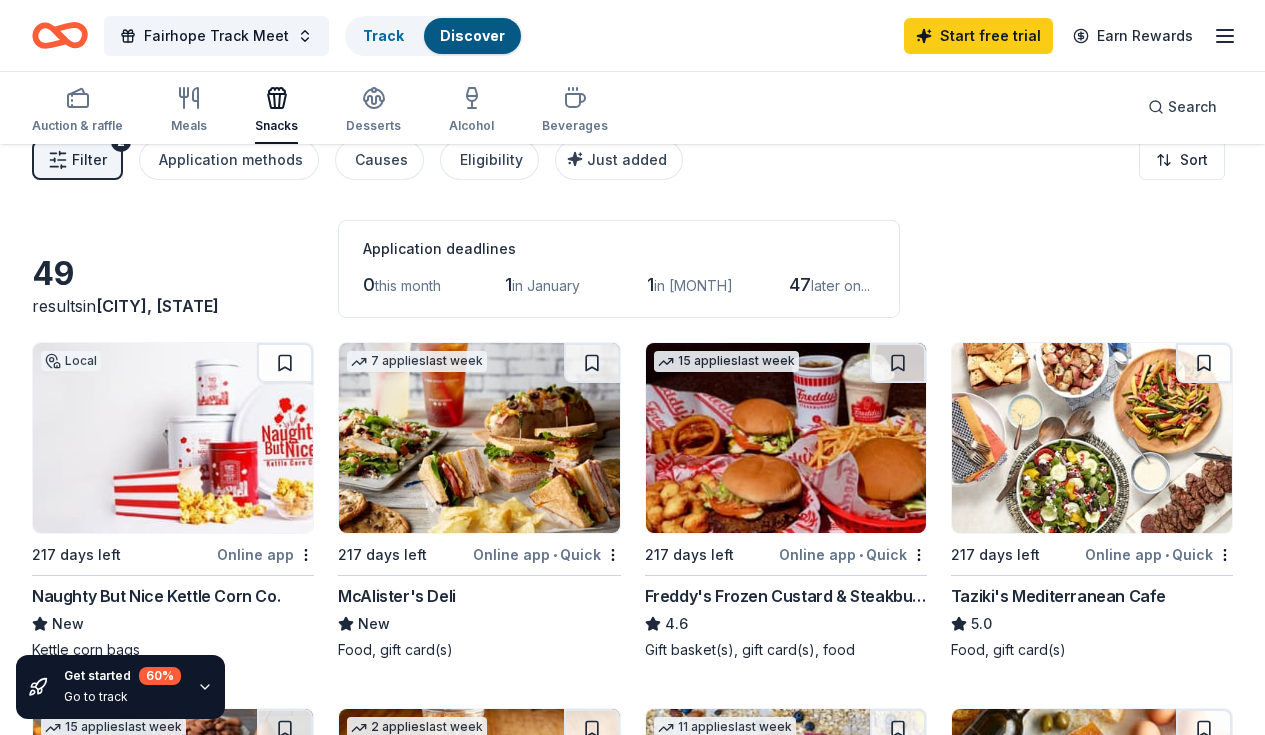 click on "McAlister's Deli" at bounding box center (397, 596) 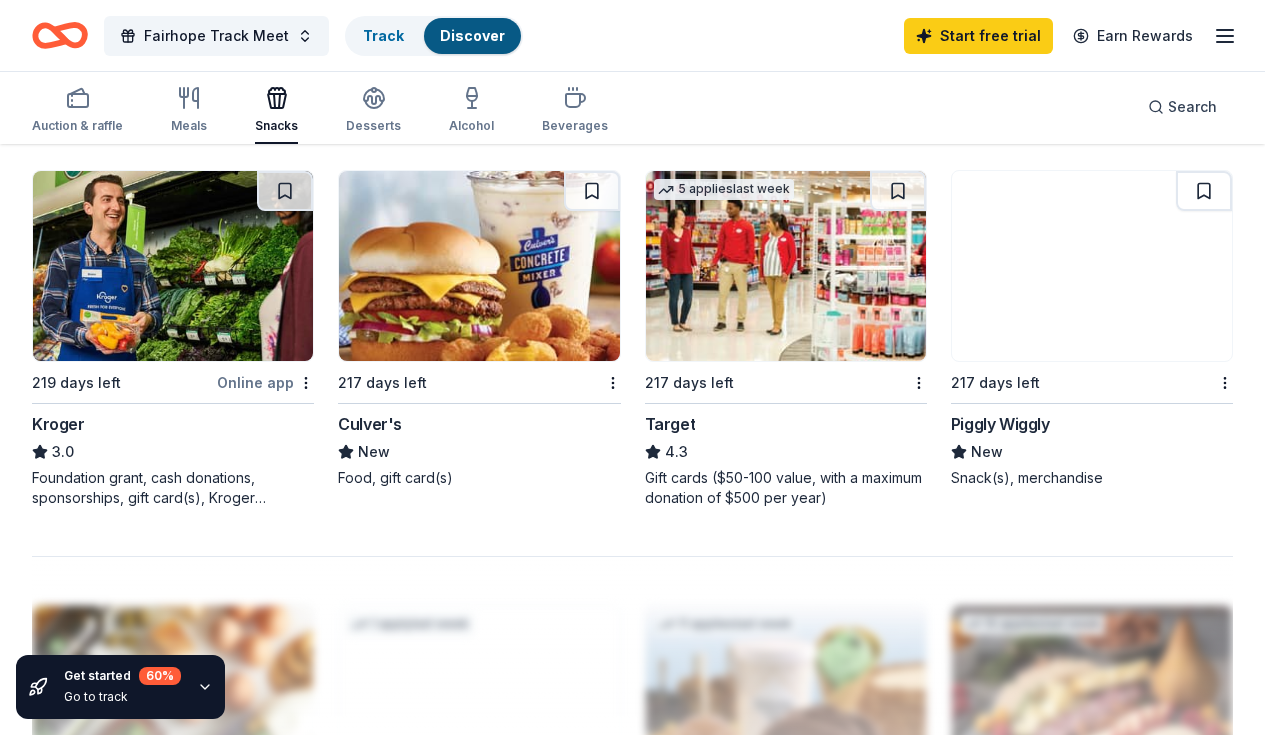 scroll, scrollTop: 1724, scrollLeft: 0, axis: vertical 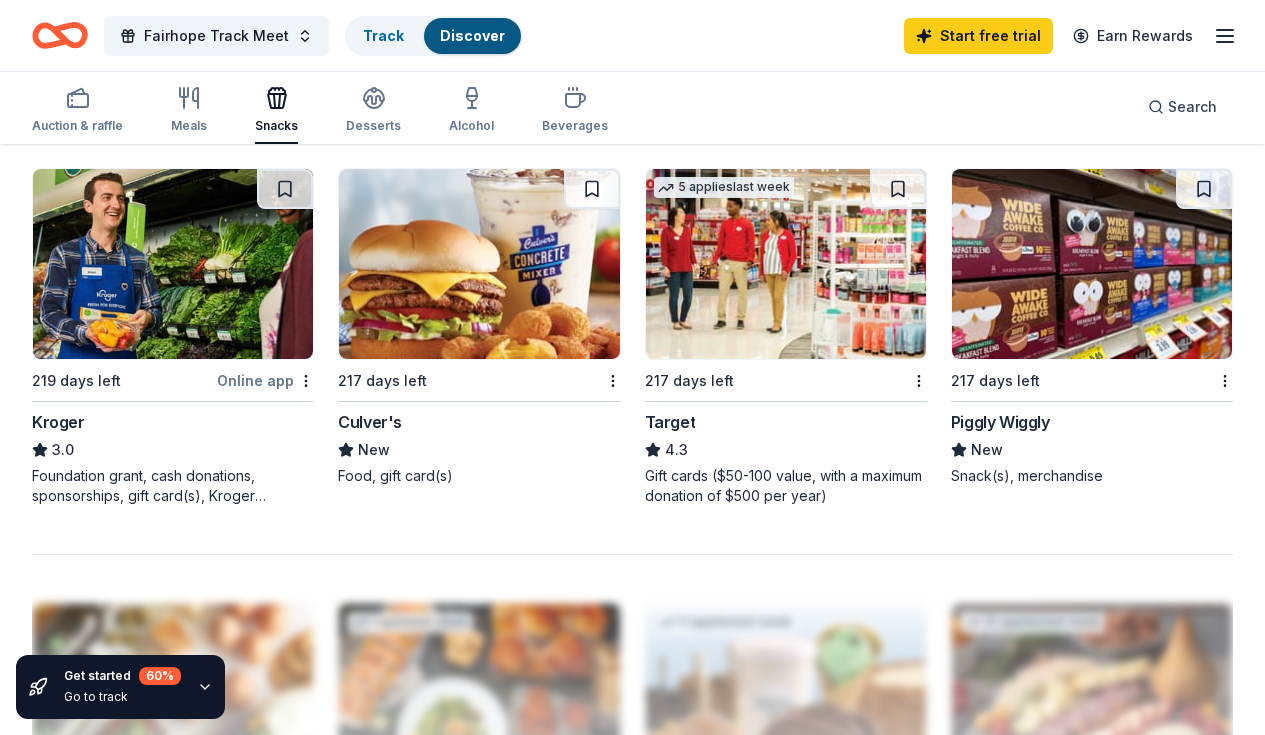 click on "Target" at bounding box center [670, 422] 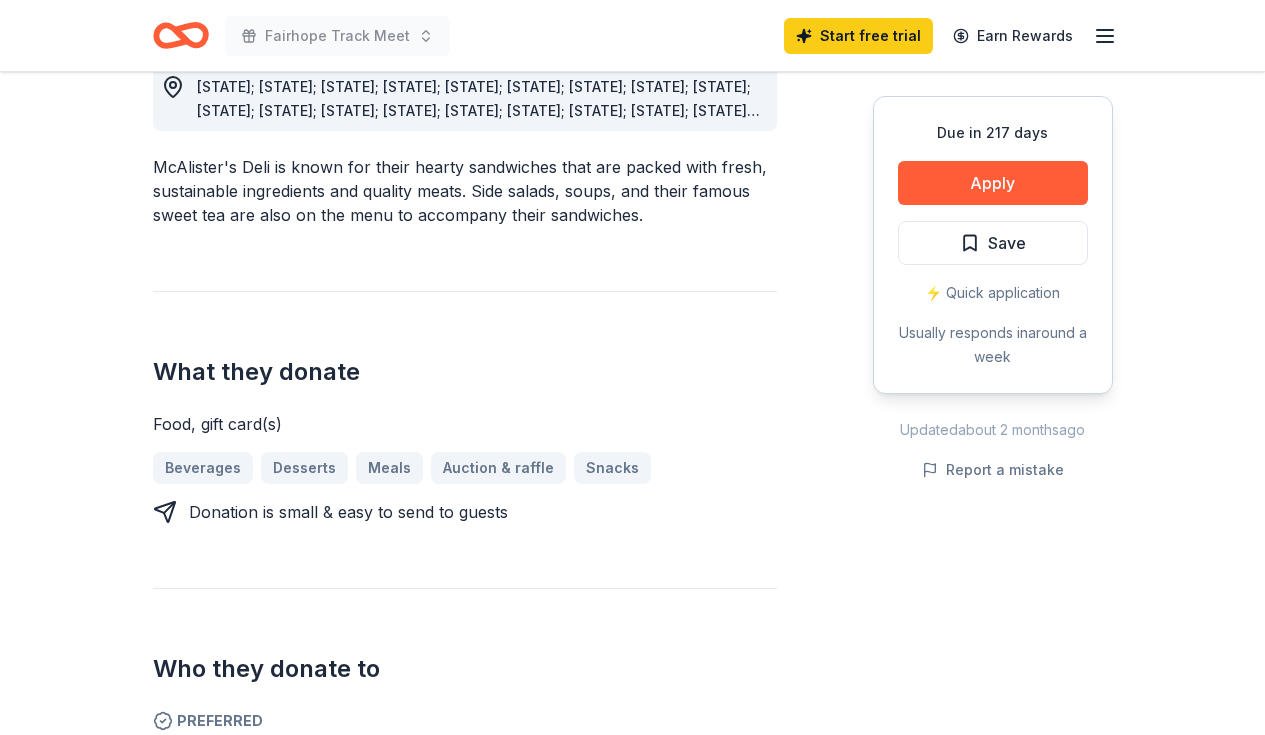 scroll, scrollTop: 601, scrollLeft: 0, axis: vertical 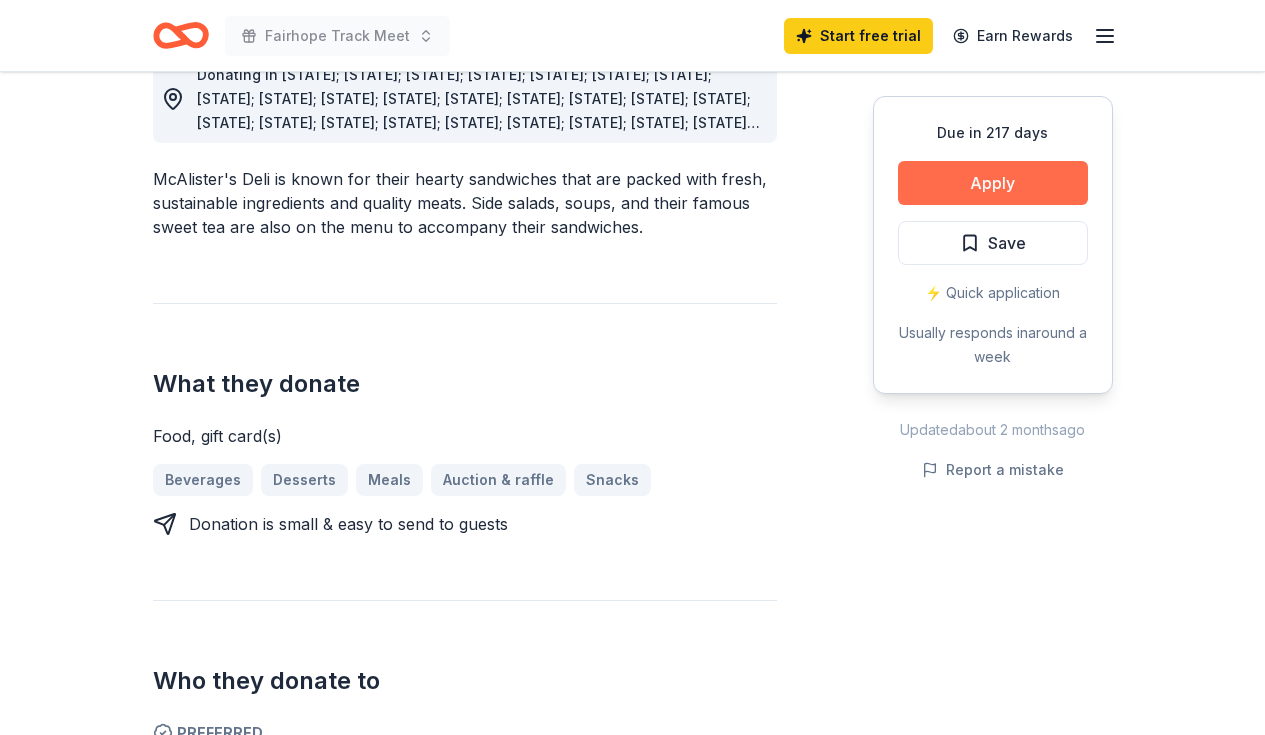 click on "Apply" at bounding box center [993, 183] 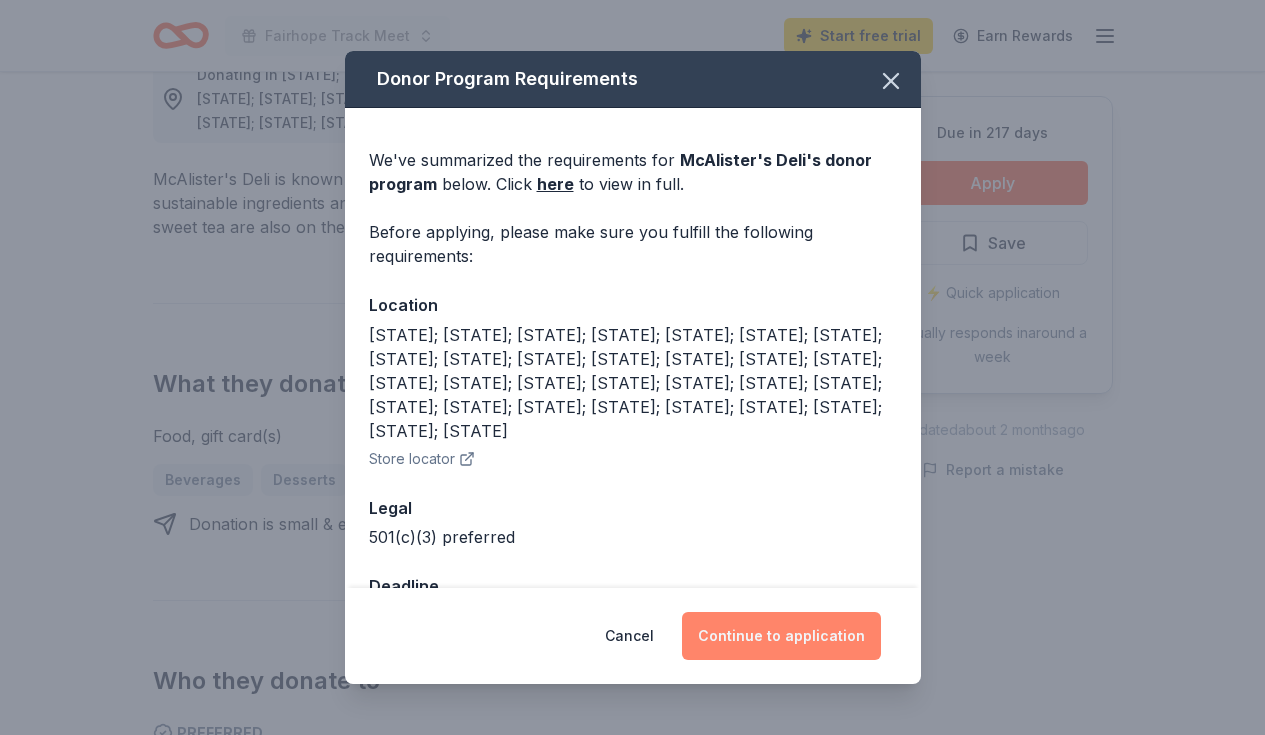 click on "Continue to application" at bounding box center (781, 636) 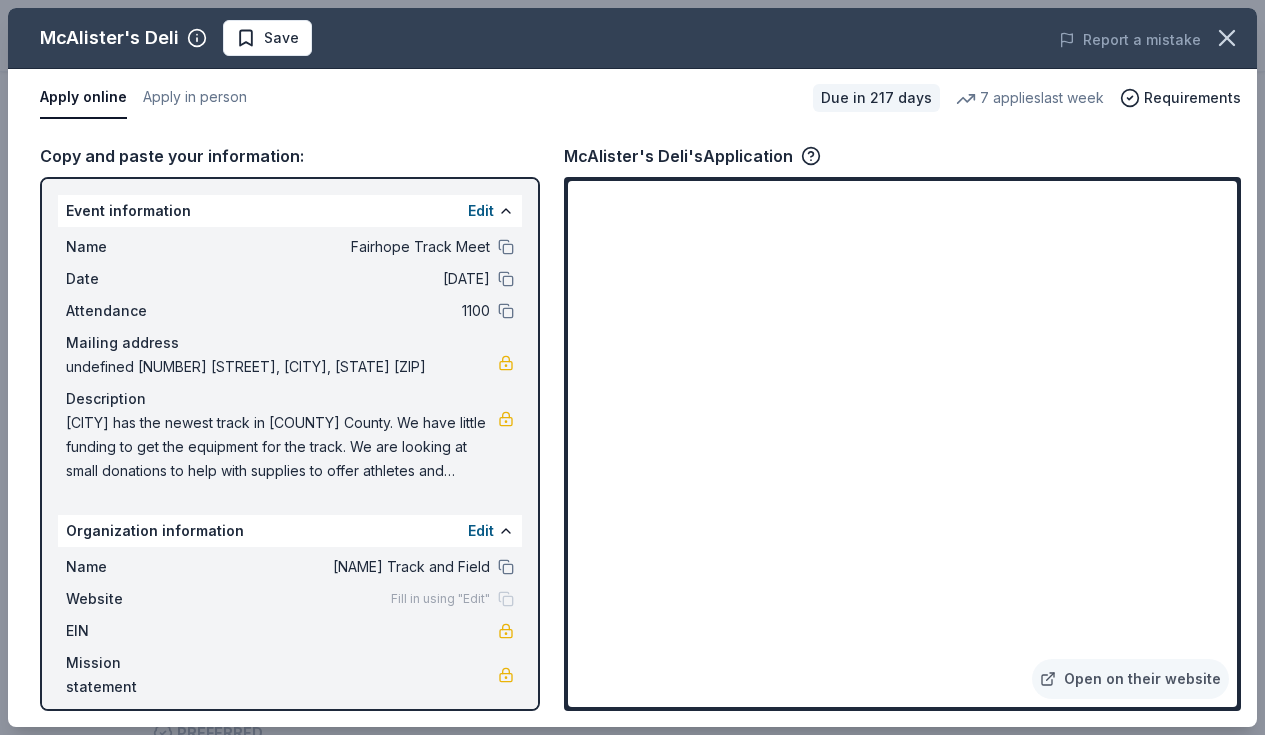 click on "Copy and paste your information:" at bounding box center [290, 156] 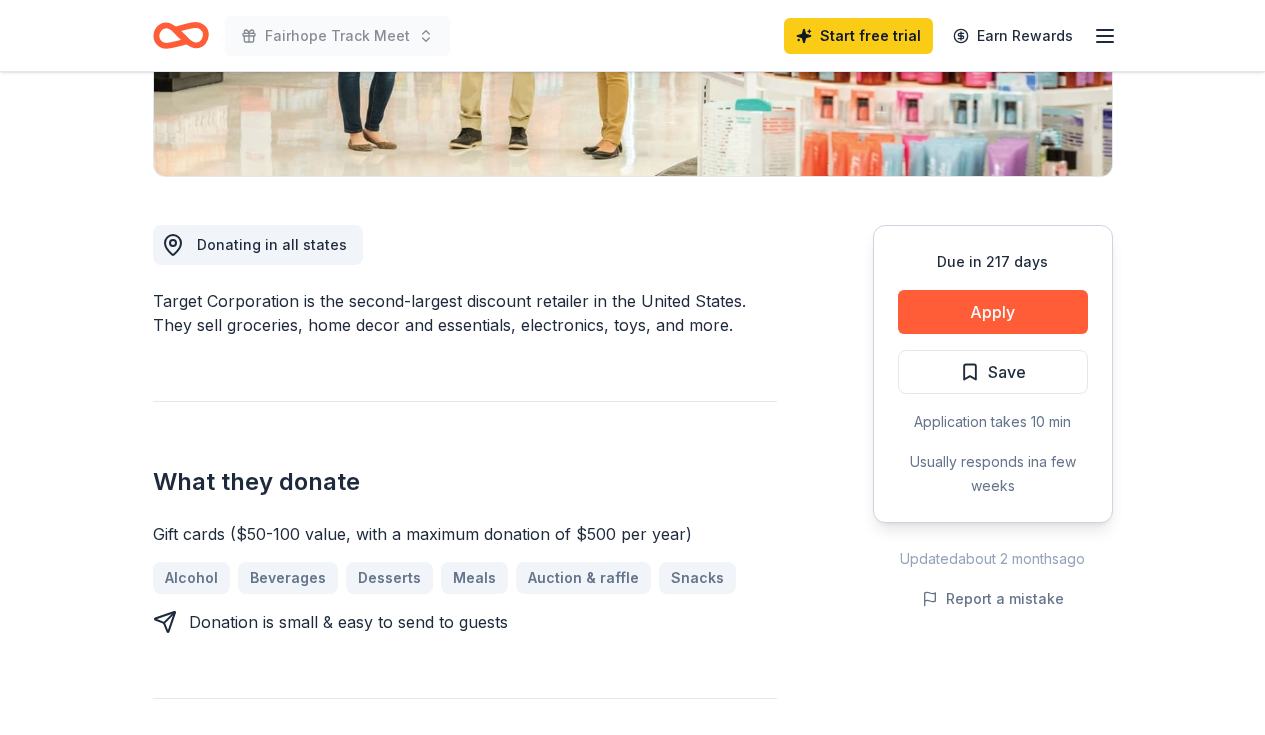scroll, scrollTop: 438, scrollLeft: 0, axis: vertical 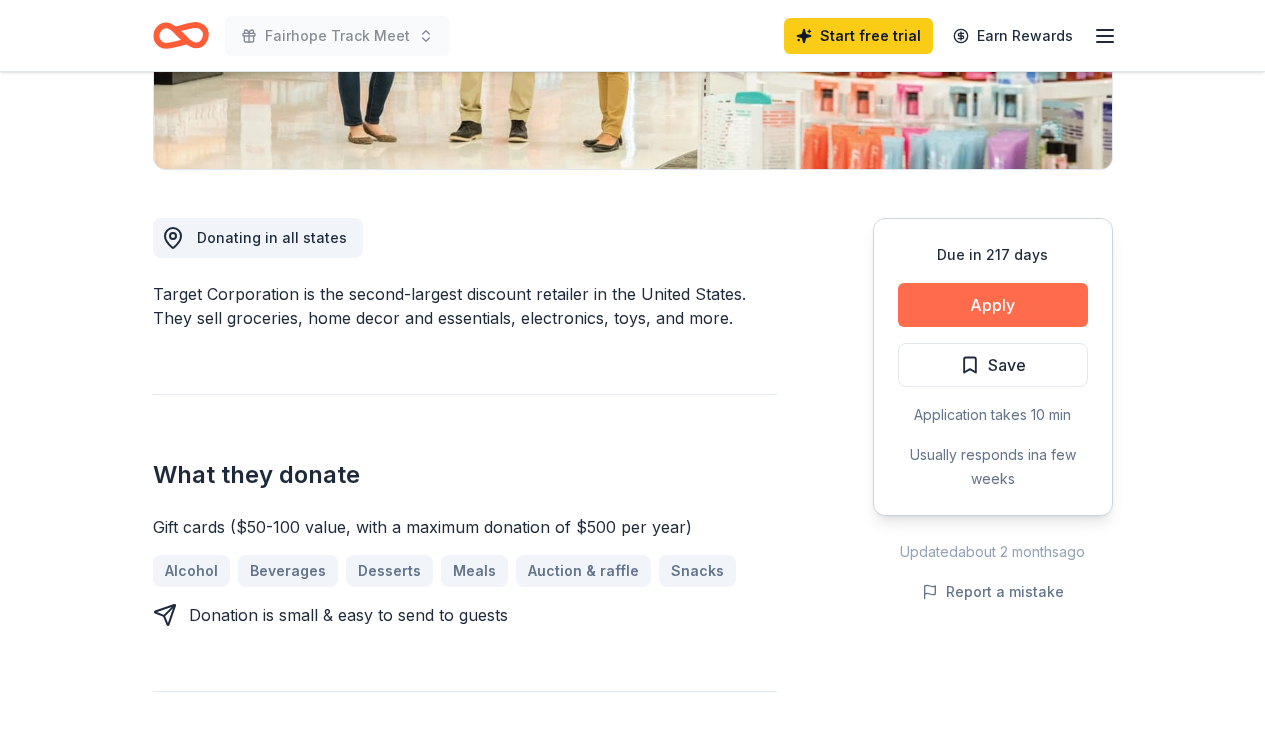 click on "Apply" at bounding box center (993, 305) 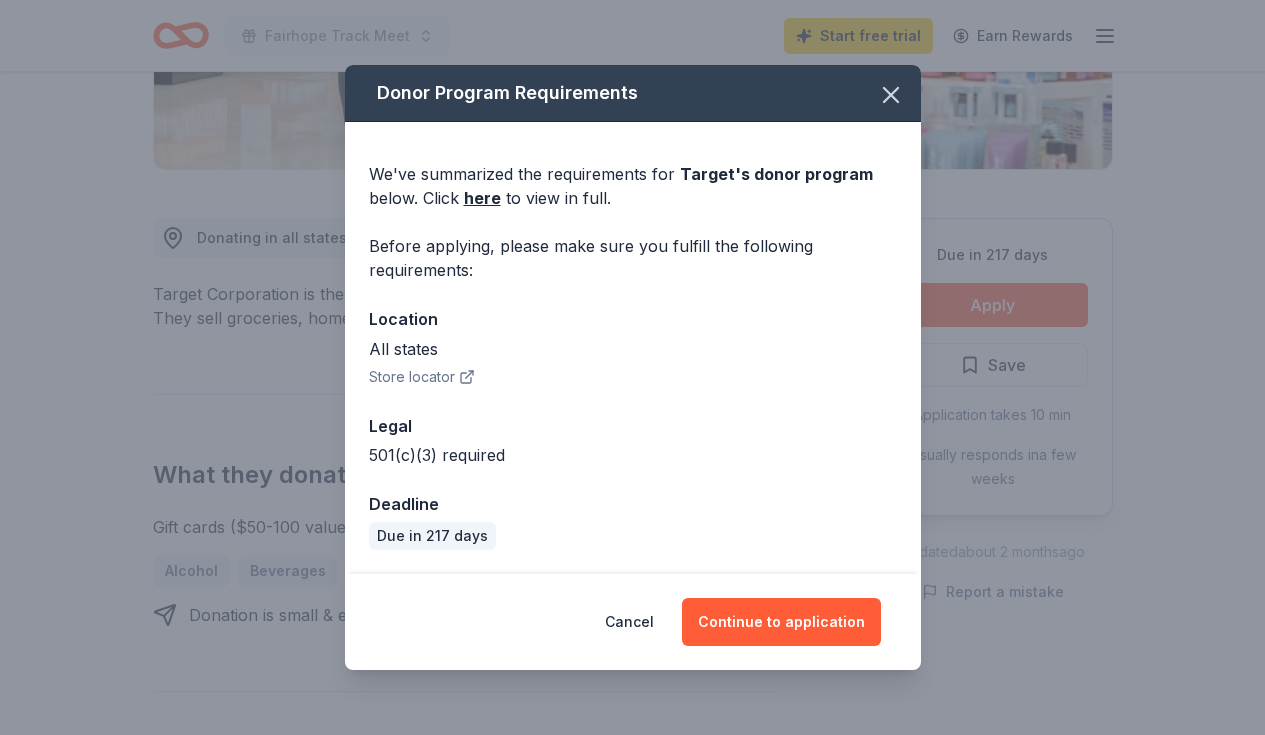 click on "Store locator" at bounding box center (422, 377) 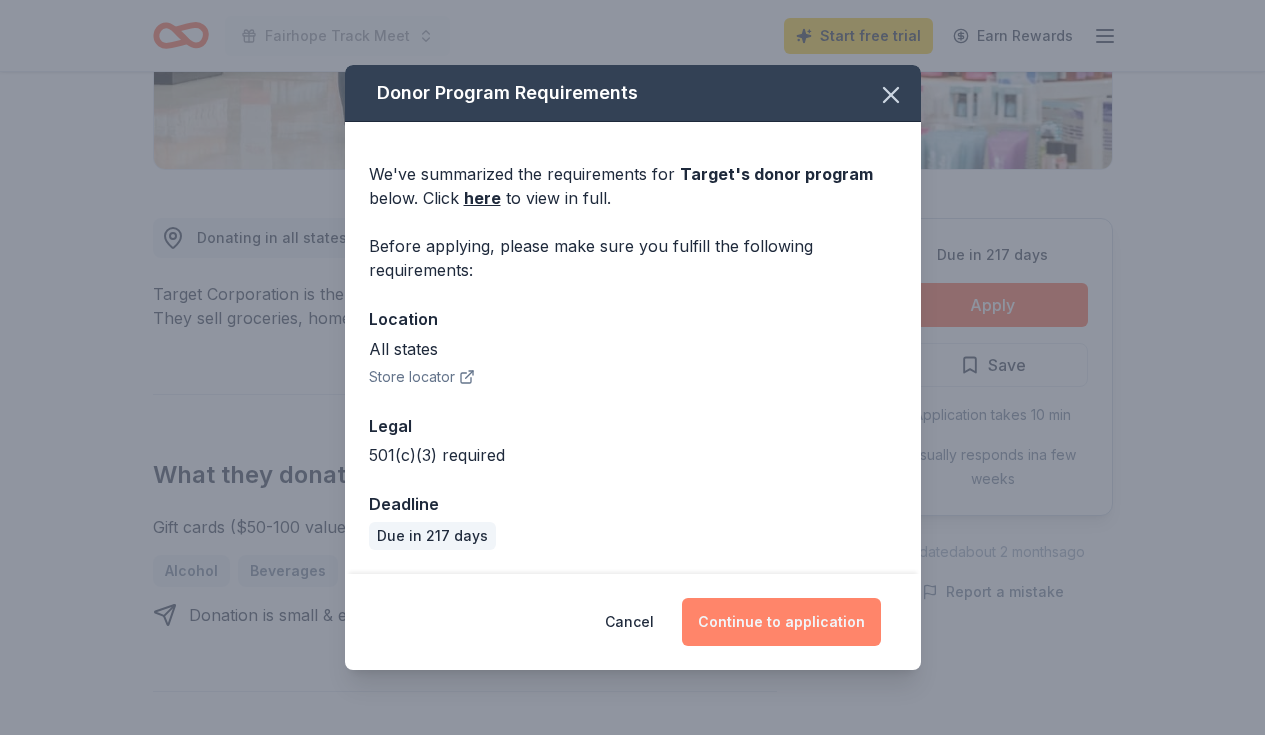 click on "Continue to application" at bounding box center (781, 622) 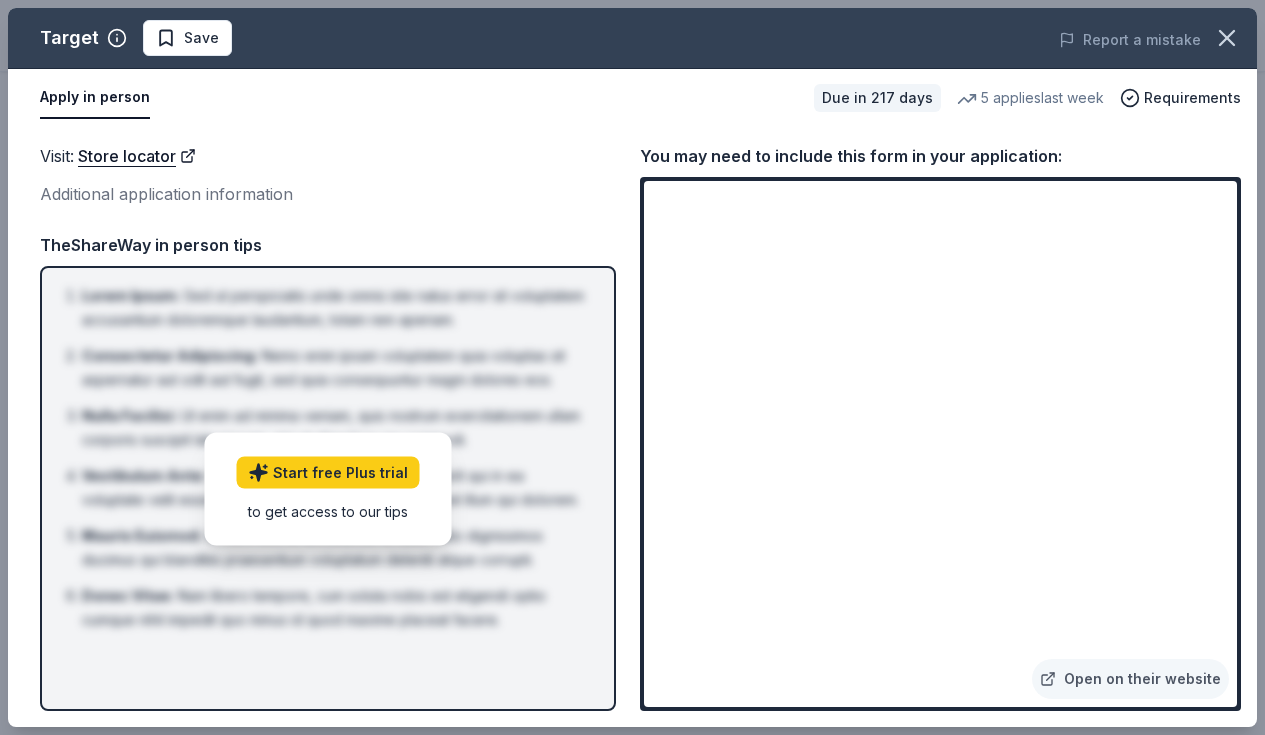 click on "Visit : Store locator Additional application information   TheShareWay in person tips Lorem Ipsum :   Sed ut perspiciatis unde omnis iste natus error sit voluptatem accusantium doloremque laudantium, totam rem aperiam. Consectetur Adipiscing :   Nemo enim ipsam voluptatem quia voluptas sit aspernatur aut odit aut fugit, sed quia consequuntur magni dolores eos. Nulla Facilisi :   Ut enim ad minima veniam, quis nostrum exercitationem ullam corporis suscipit laboriosam, nisi ut aliquid ex ea commodi. Vestibulum Ante :   Quis autem vel eum iure reprehenderit qui in ea voluptate velit esse quam nihil molestiae consequatur, vel illum qui dolorem. Mauris Euismod :   At vero eos et accusamus et iusto odio dignissimos ducimus qui blanditiis praesentium voluptatum deleniti atque corrupti. Donec Vitae :   Nam libero tempore, cum soluta nobis est eligendi optio cumque nihil impedit quo minus id quod maxime placeat facere. Start free Plus trial to get access to our tips" at bounding box center [328, 427] 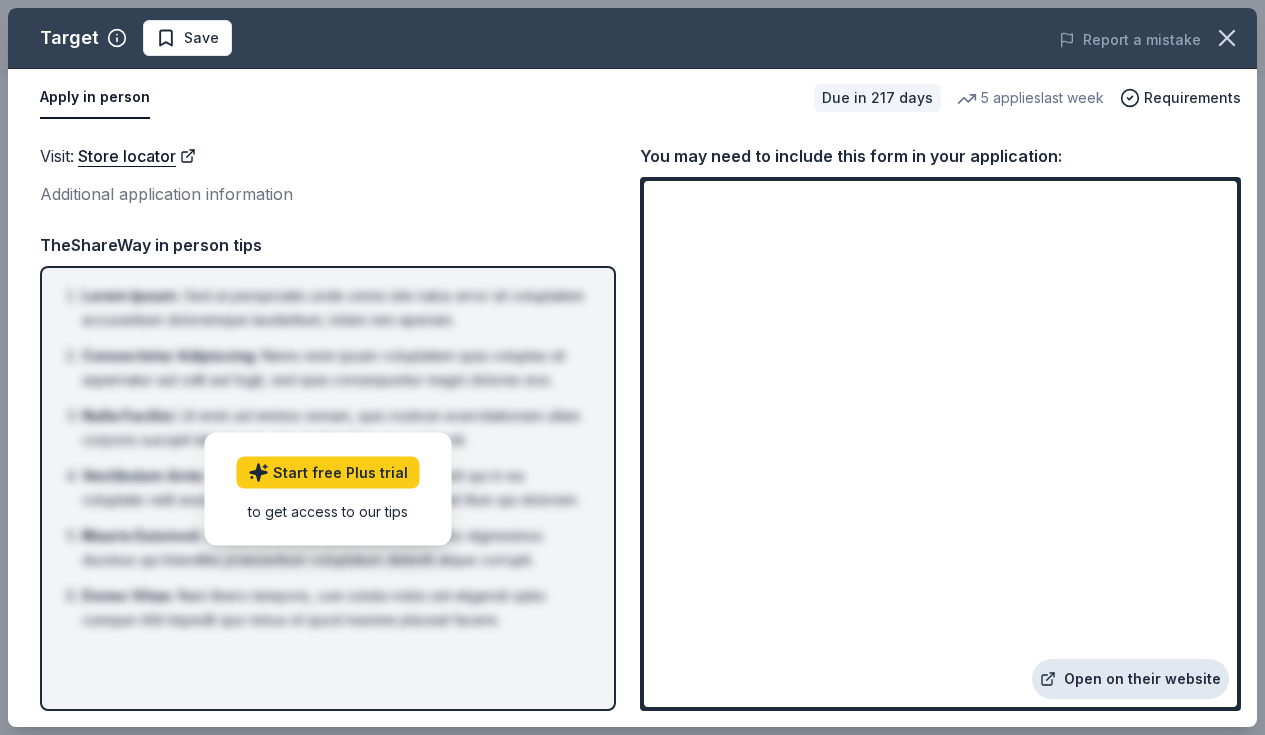 click on "Open on their website" at bounding box center (1130, 679) 